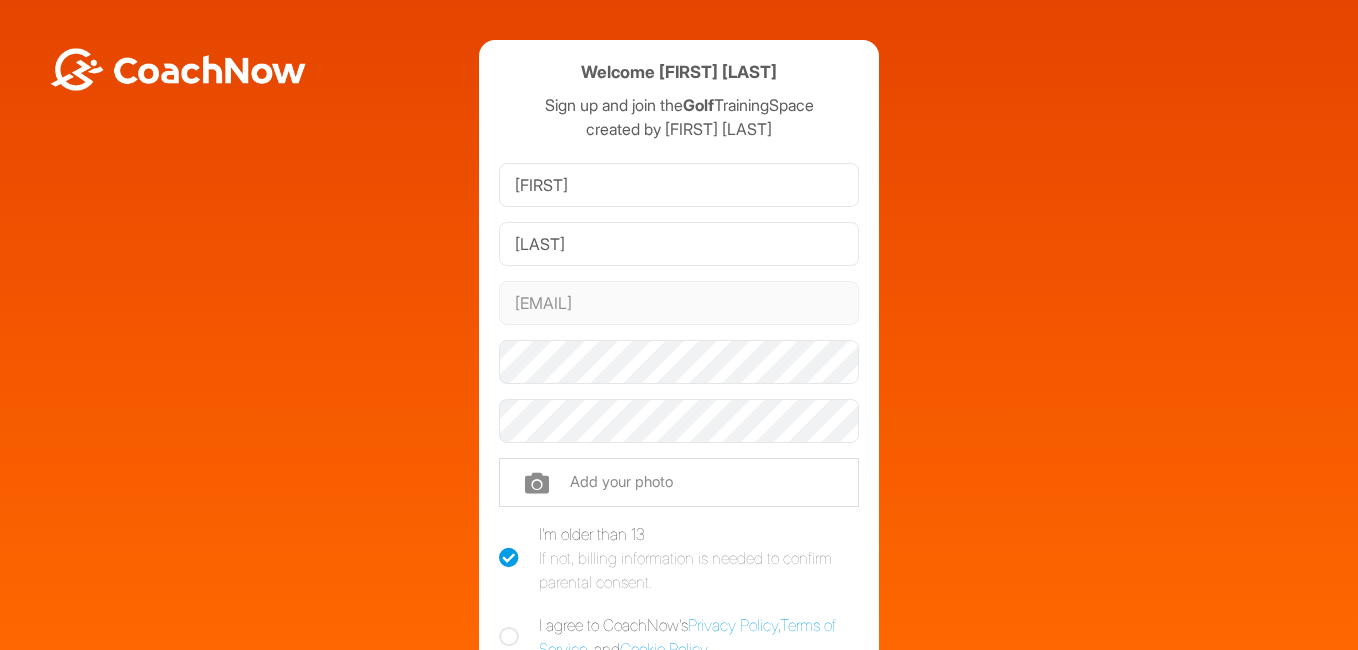 scroll, scrollTop: 0, scrollLeft: 0, axis: both 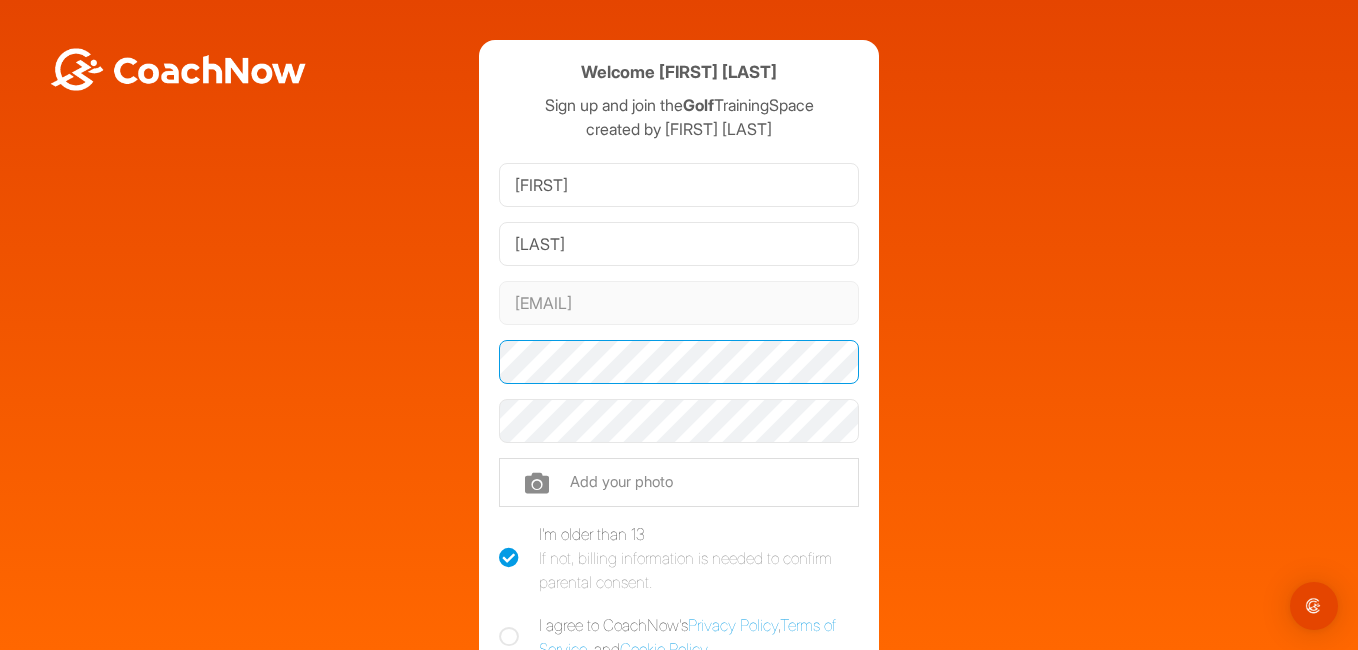 click on "Welcome   [FIRST] [LAST] Sign up and join the  Golf  TrainingSpace created by [FIRST] [LAST] [FIRST] [LAST] [EMAIL] Phone +1 [PHONE] (so your coach can contact you) Add your photo I'm older than 13 If not, billing information is needed to confirm parental consent. I agree to CoachNow's  Privacy Policy ,  Terms of Service , and  Cookie Policy . Sign Up Sign In" at bounding box center [679, 438] 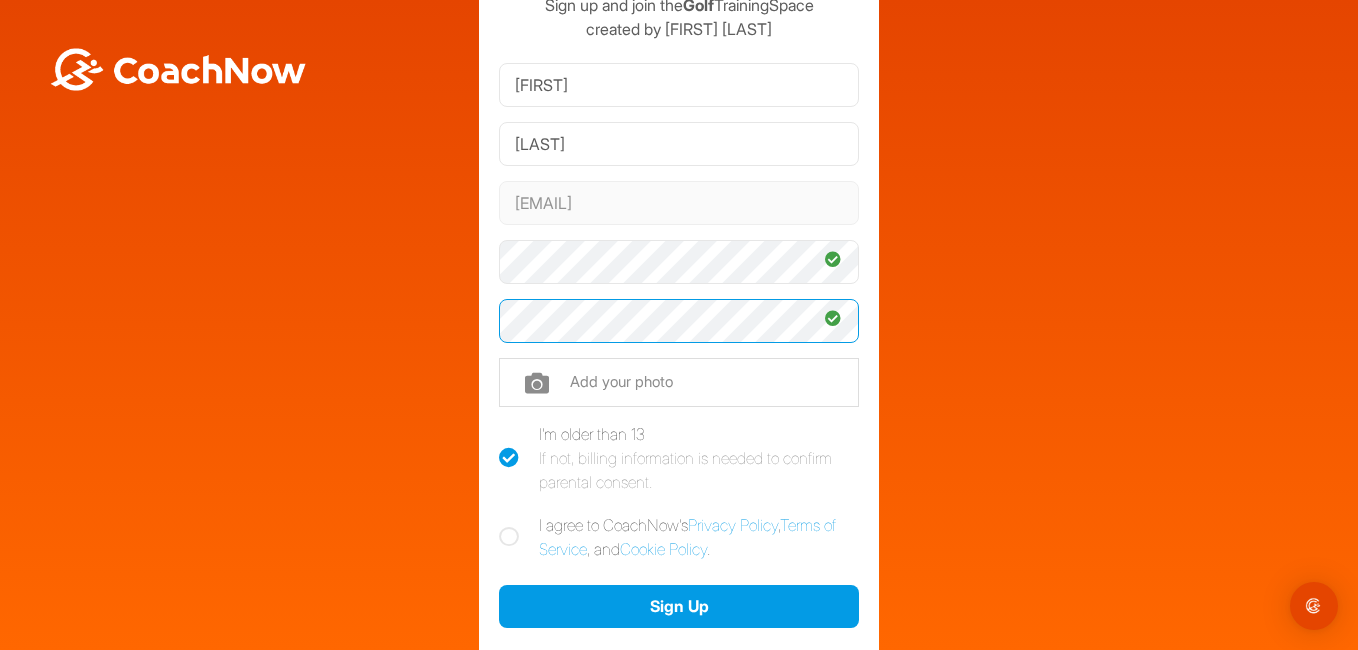 scroll, scrollTop: 200, scrollLeft: 0, axis: vertical 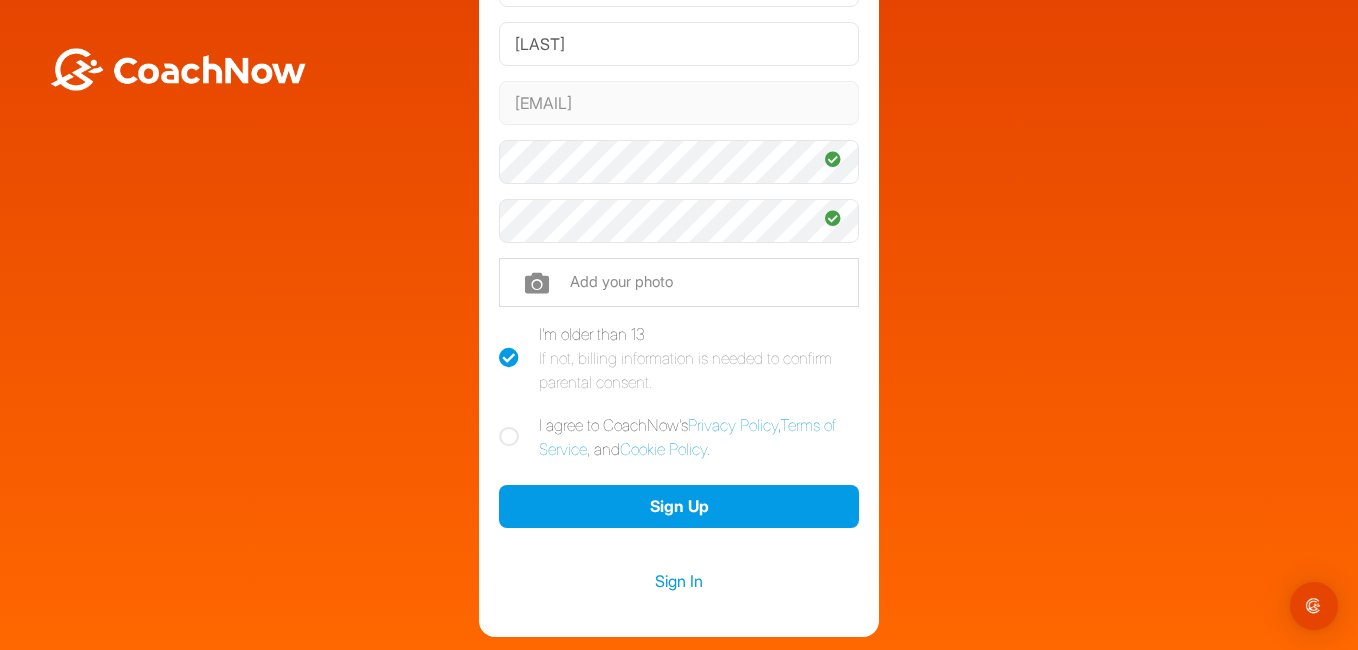 click at bounding box center [509, 437] 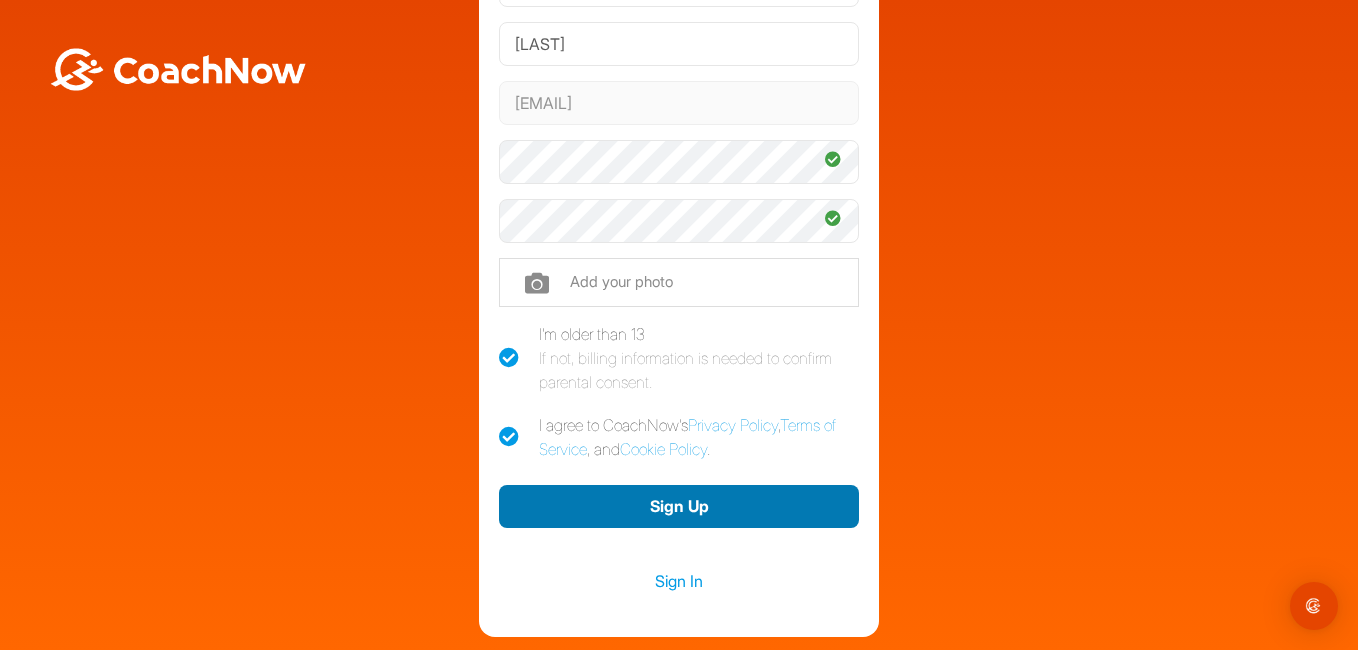 click on "Sign Up" at bounding box center (679, 506) 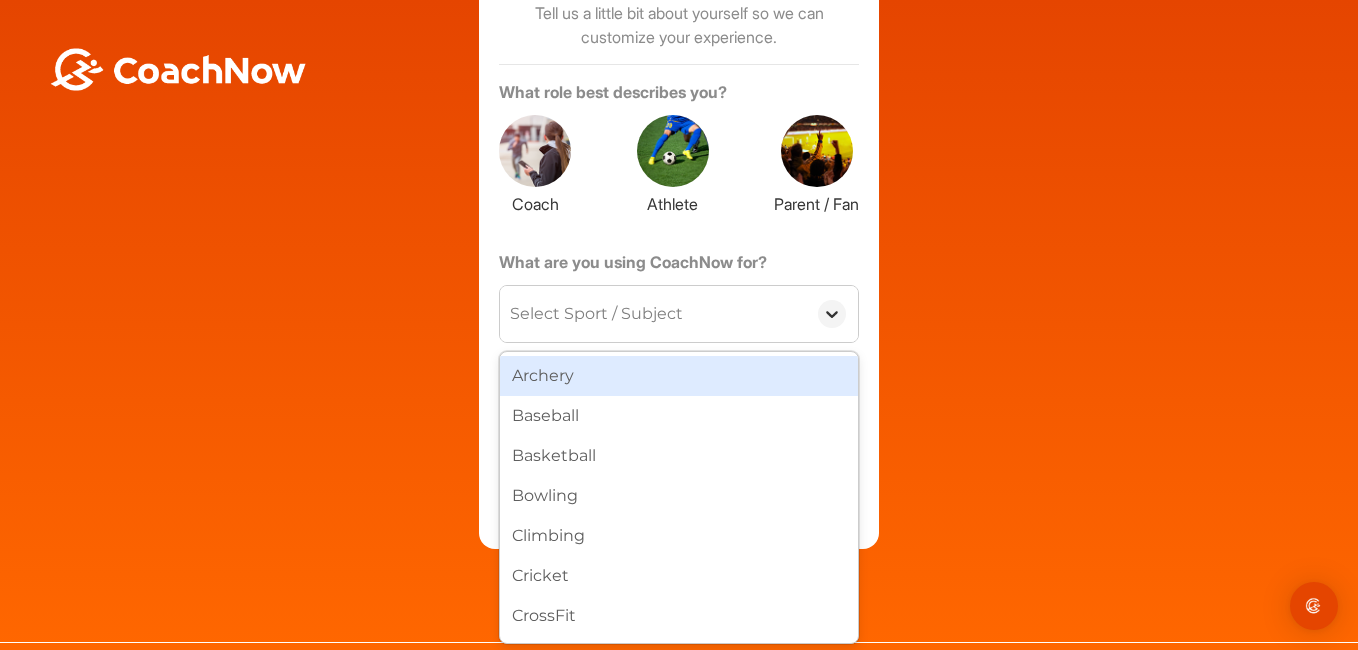 click 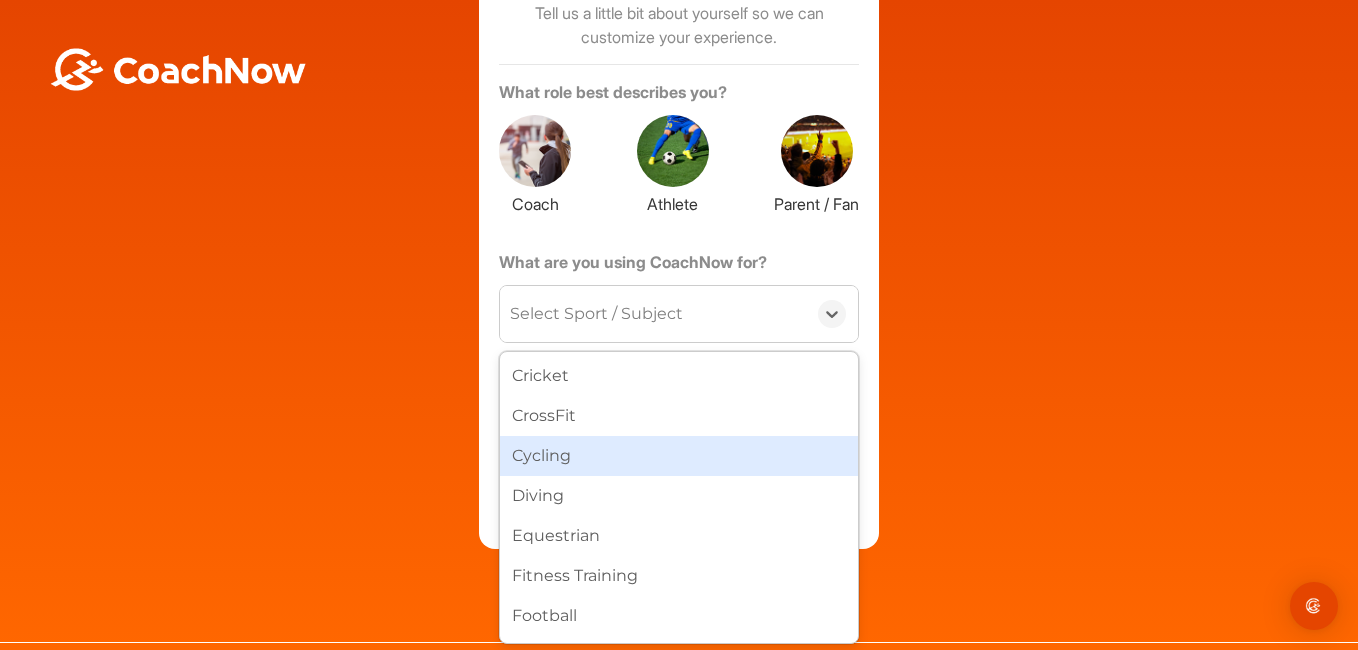 scroll, scrollTop: 300, scrollLeft: 0, axis: vertical 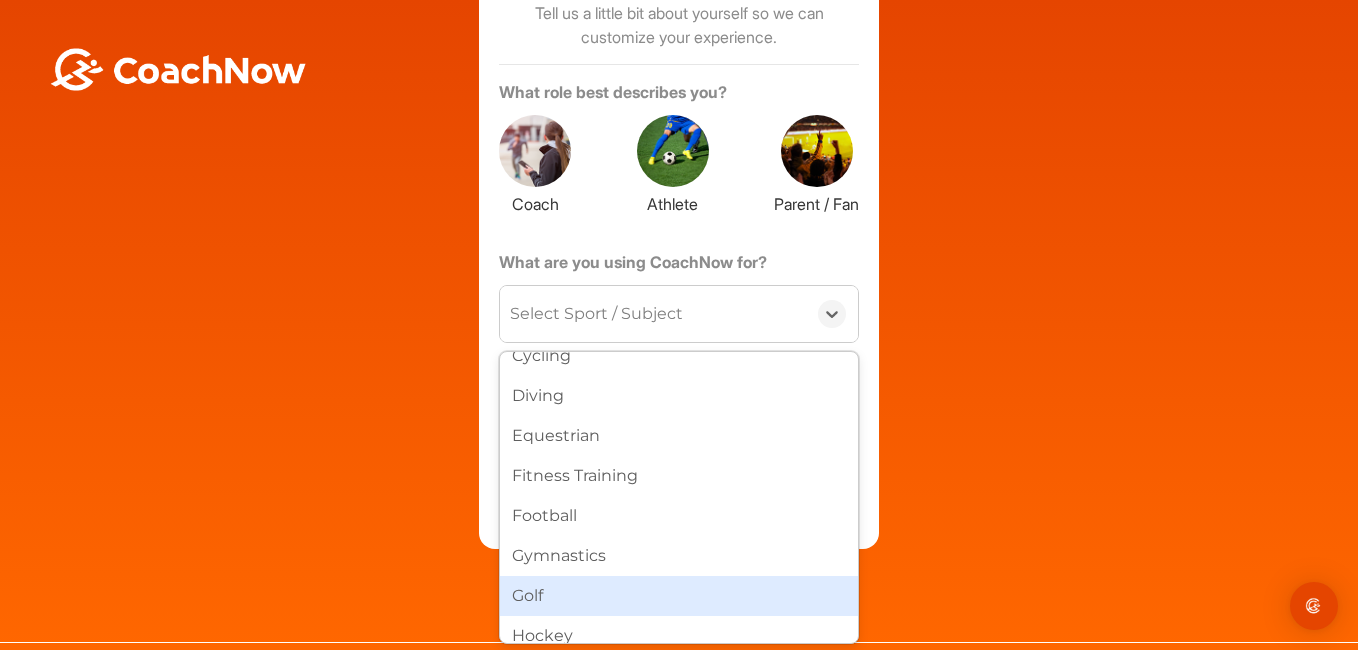 click on "Golf" at bounding box center (679, 596) 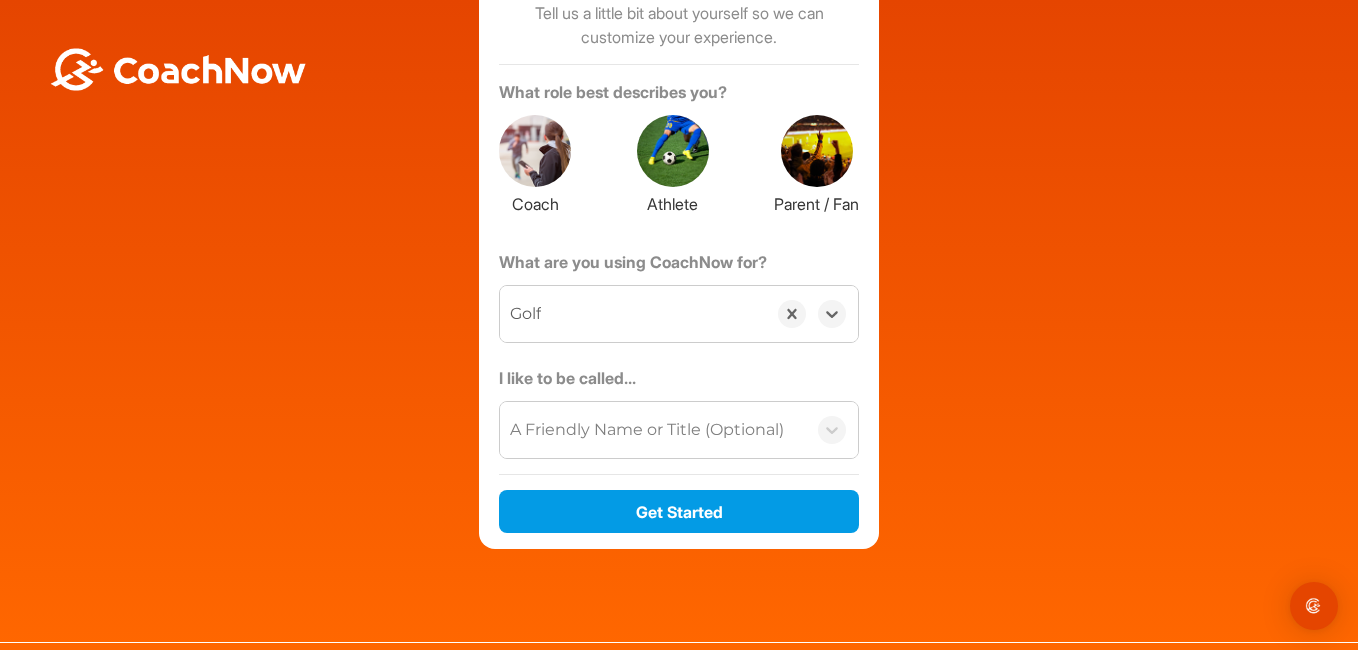 scroll, scrollTop: 239, scrollLeft: 0, axis: vertical 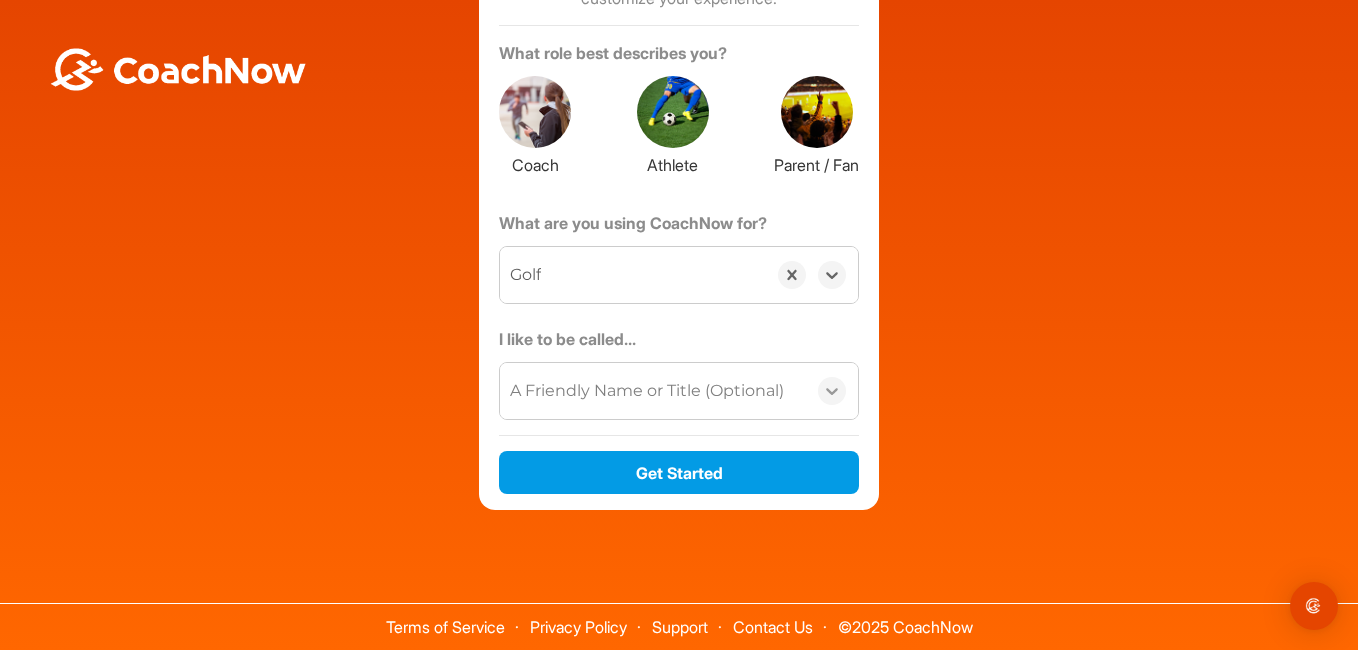 click 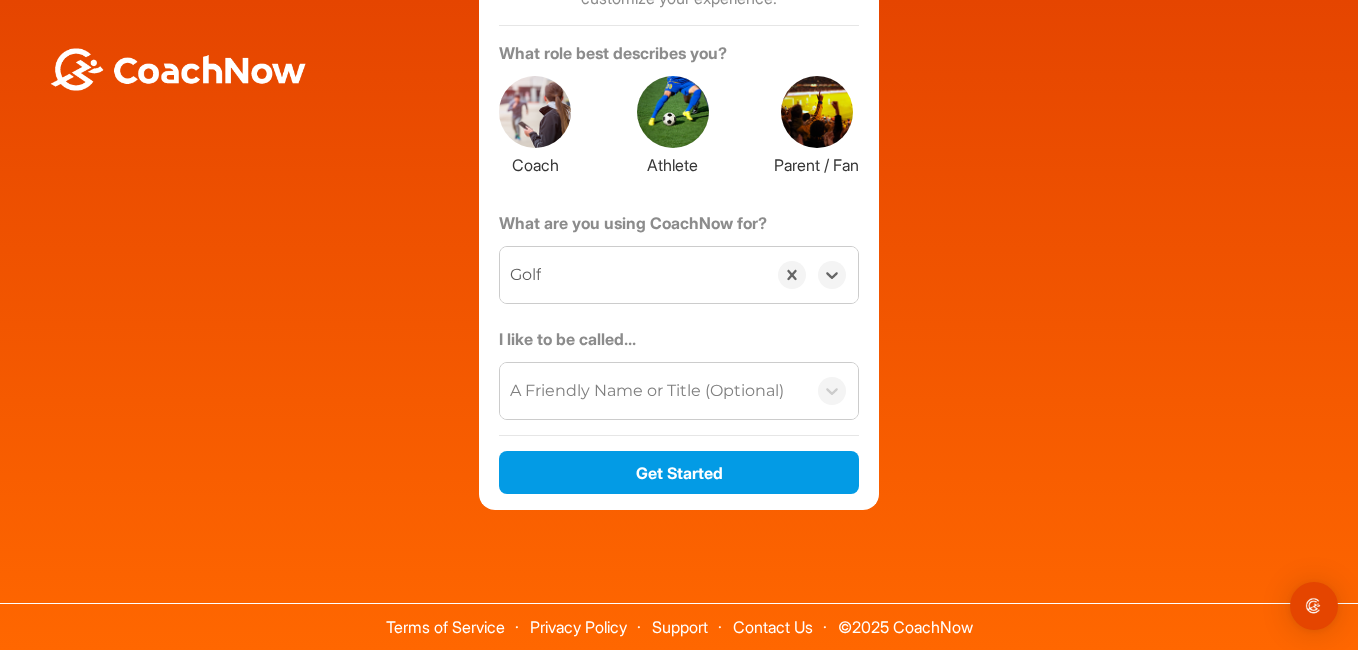 click at bounding box center [679, 180] 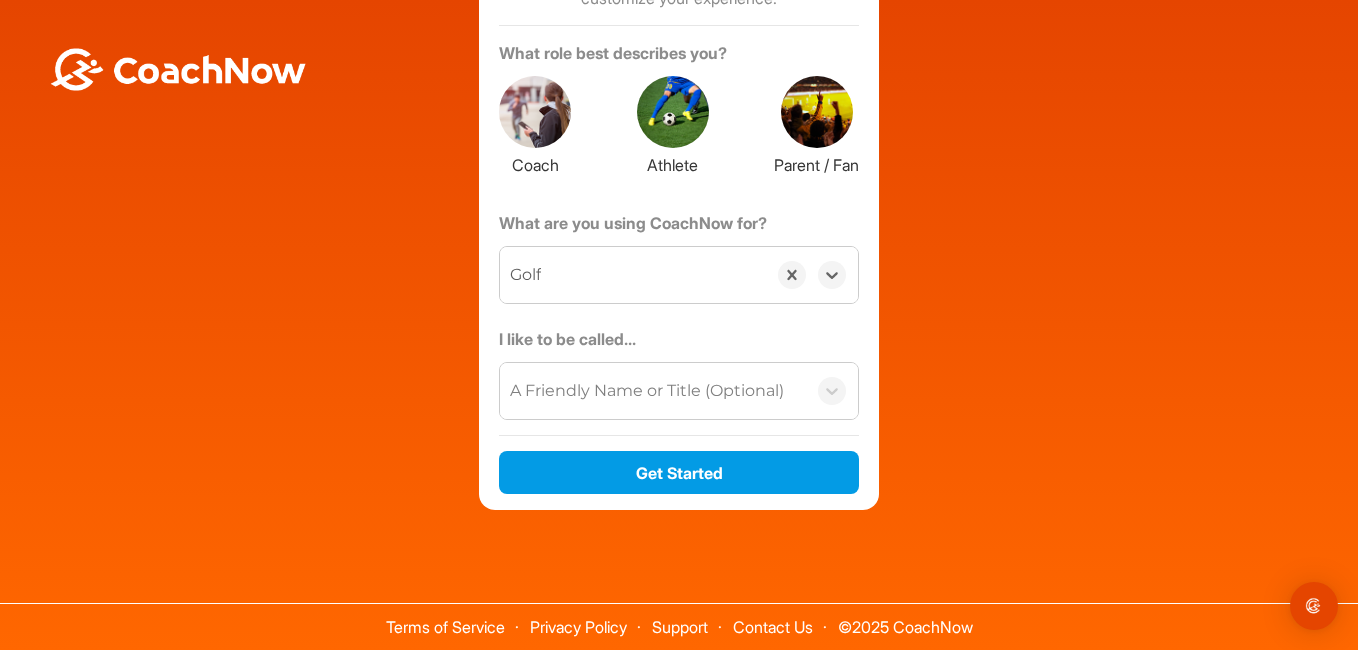 scroll, scrollTop: 139, scrollLeft: 0, axis: vertical 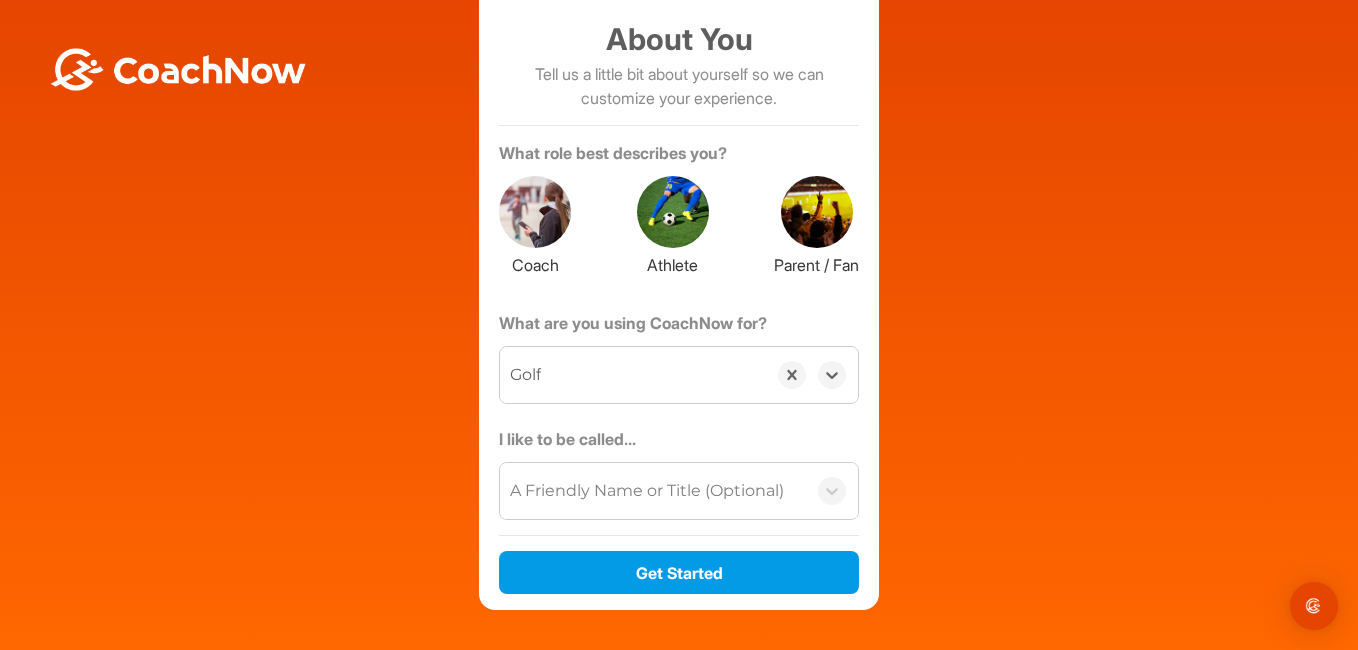 click at bounding box center [673, 212] 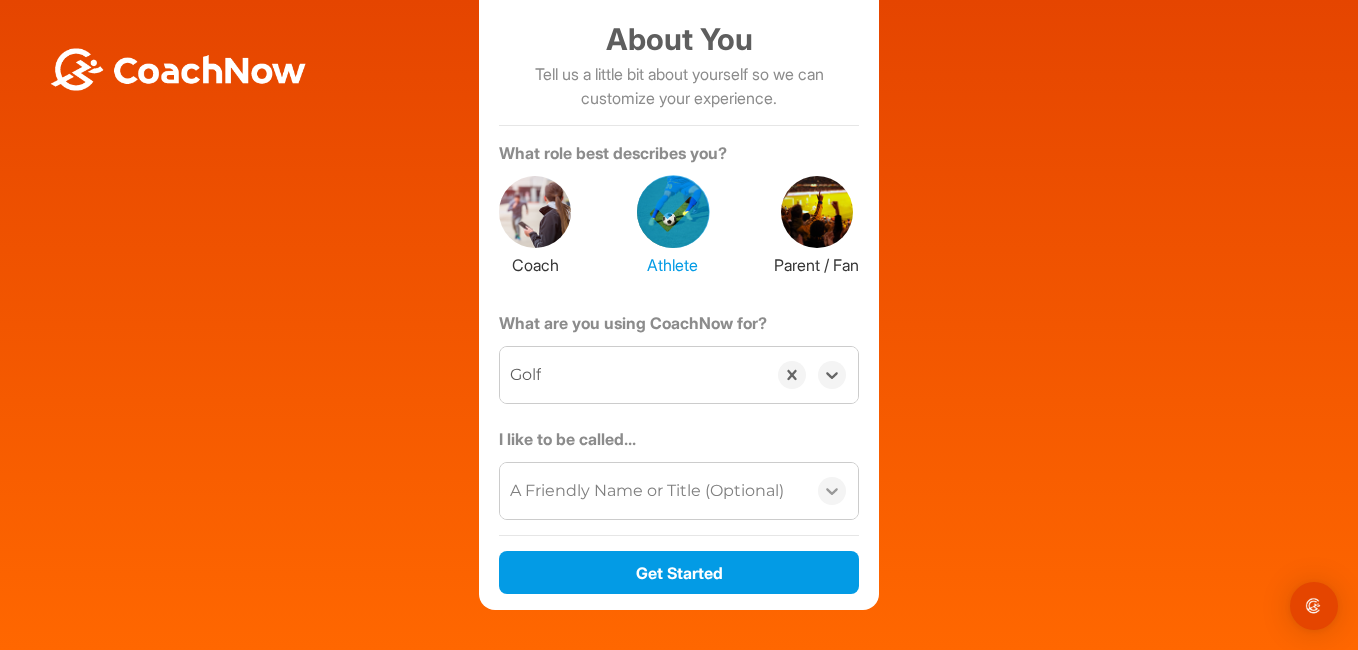 click 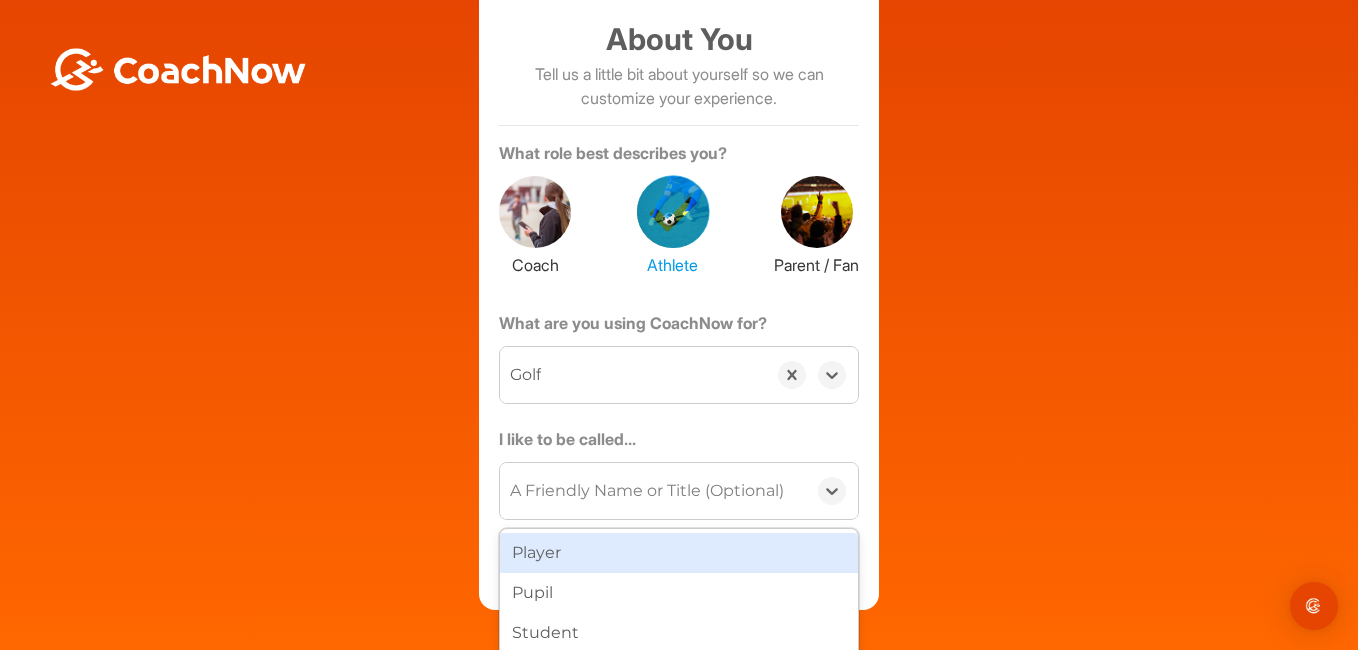 click on "Player" at bounding box center [679, 553] 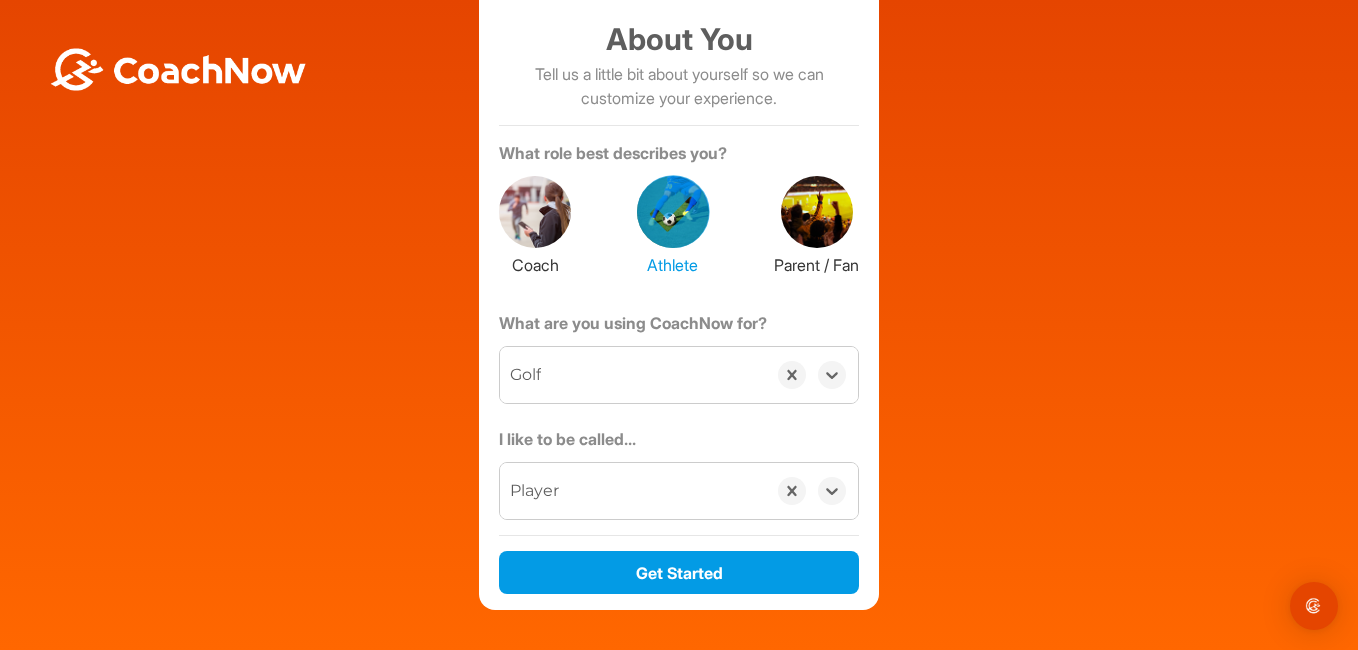 scroll, scrollTop: 239, scrollLeft: 0, axis: vertical 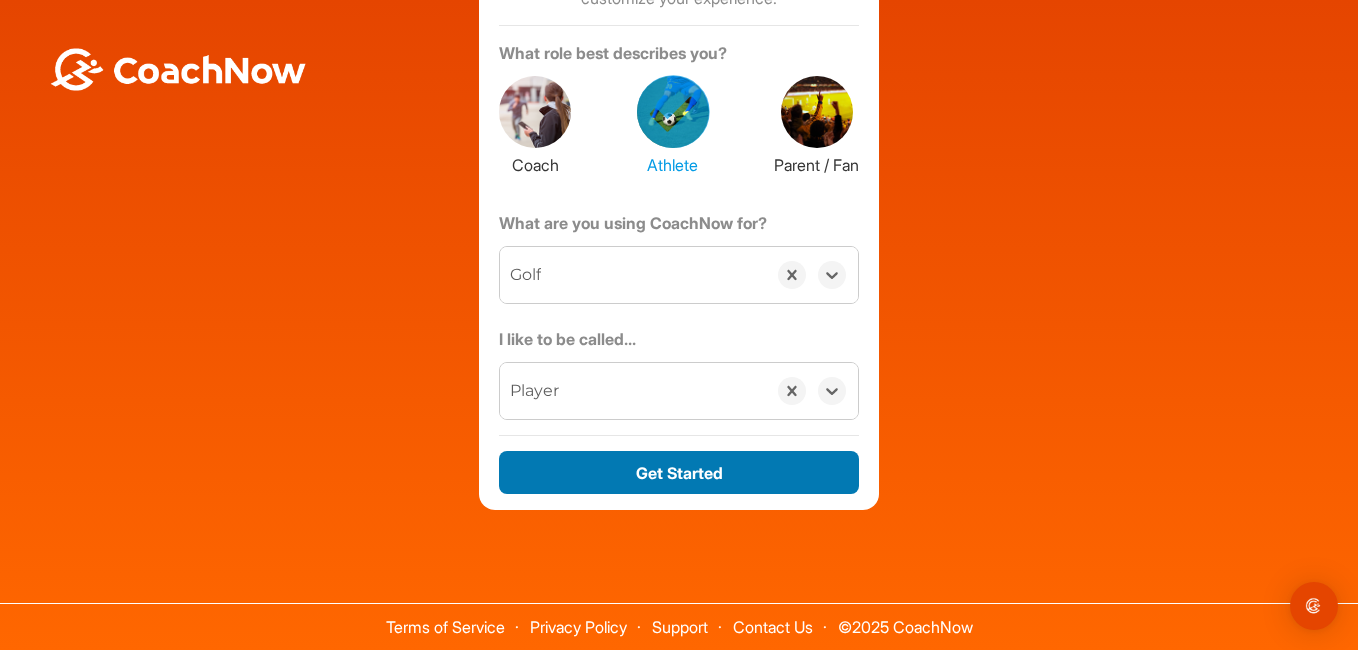 click on "Get Started" at bounding box center (679, 472) 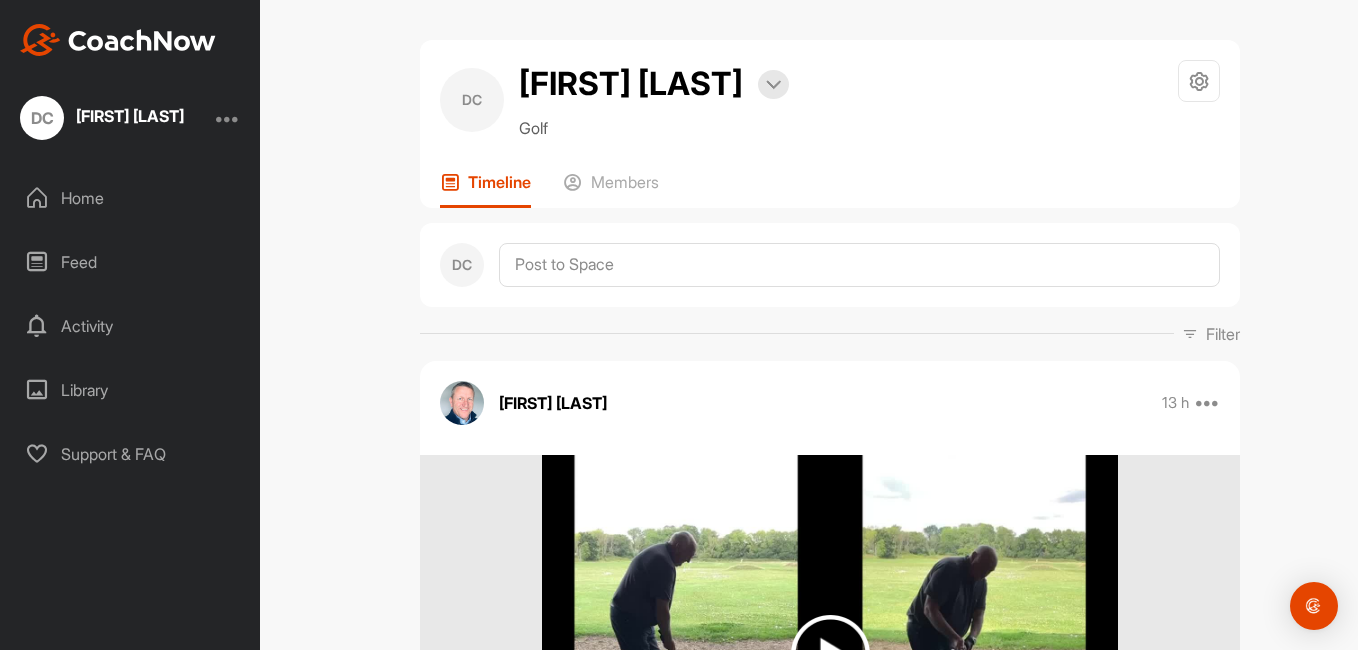 scroll, scrollTop: 0, scrollLeft: 0, axis: both 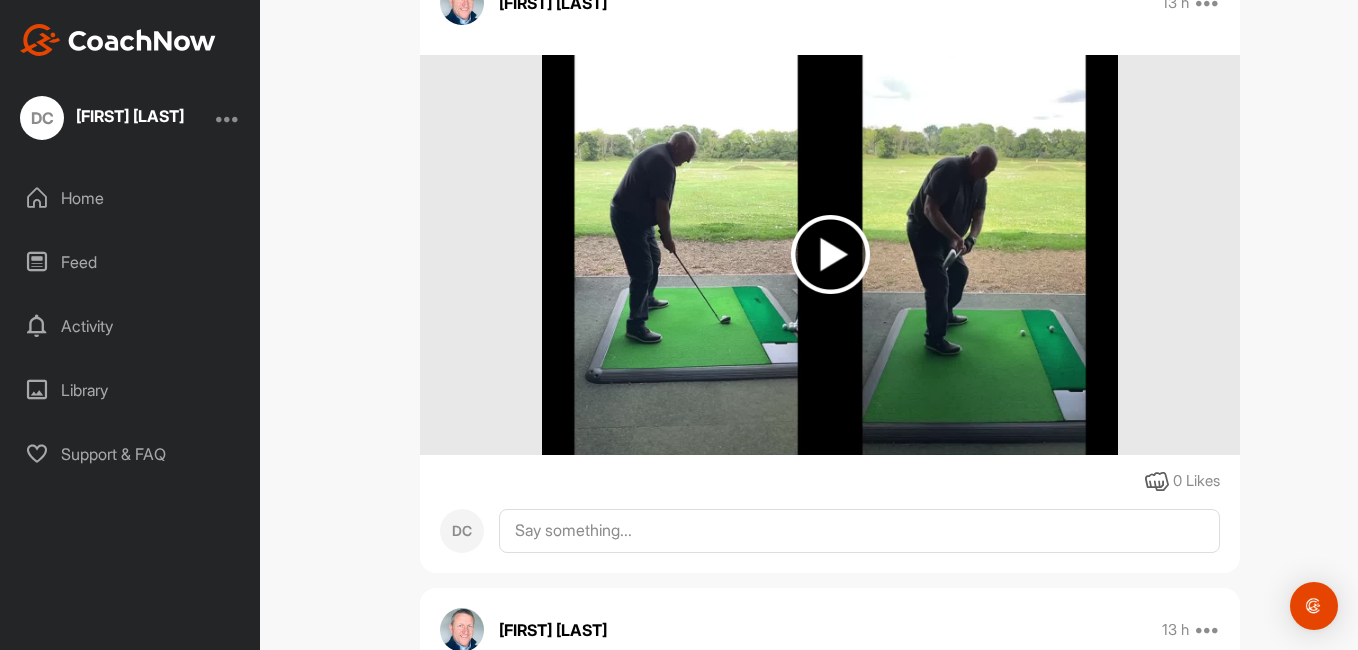 click at bounding box center [830, 254] 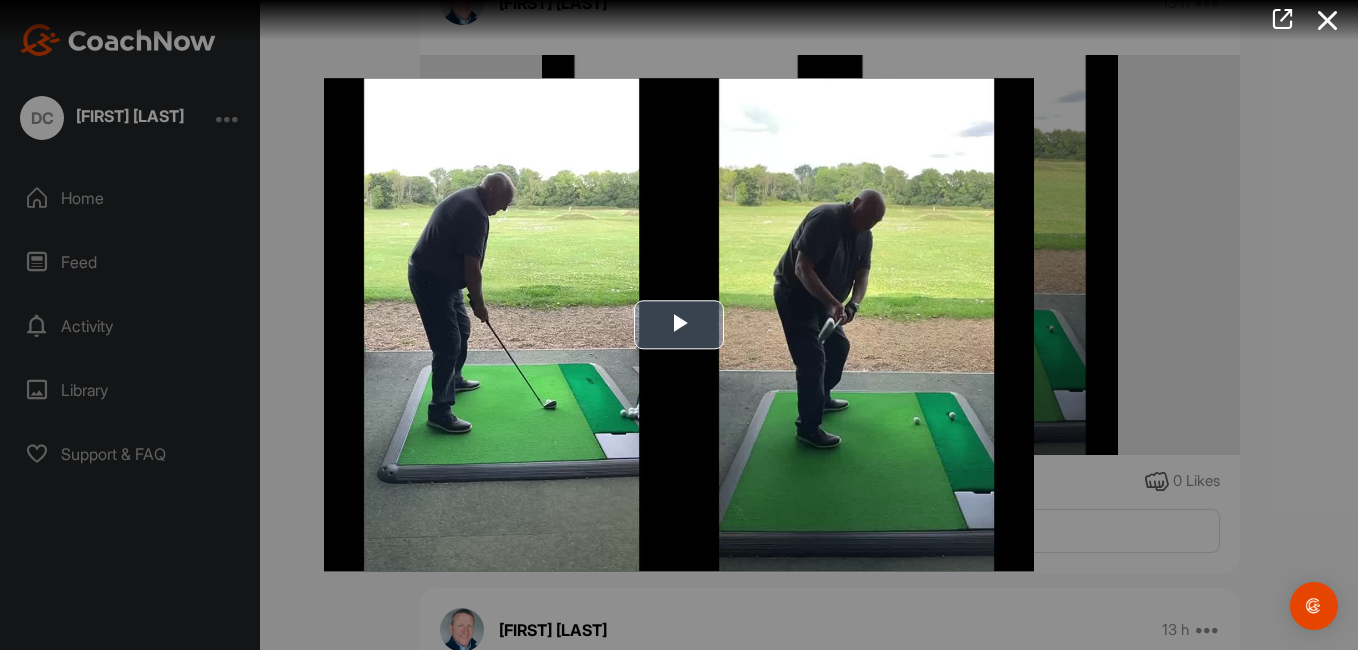 click at bounding box center [679, 325] 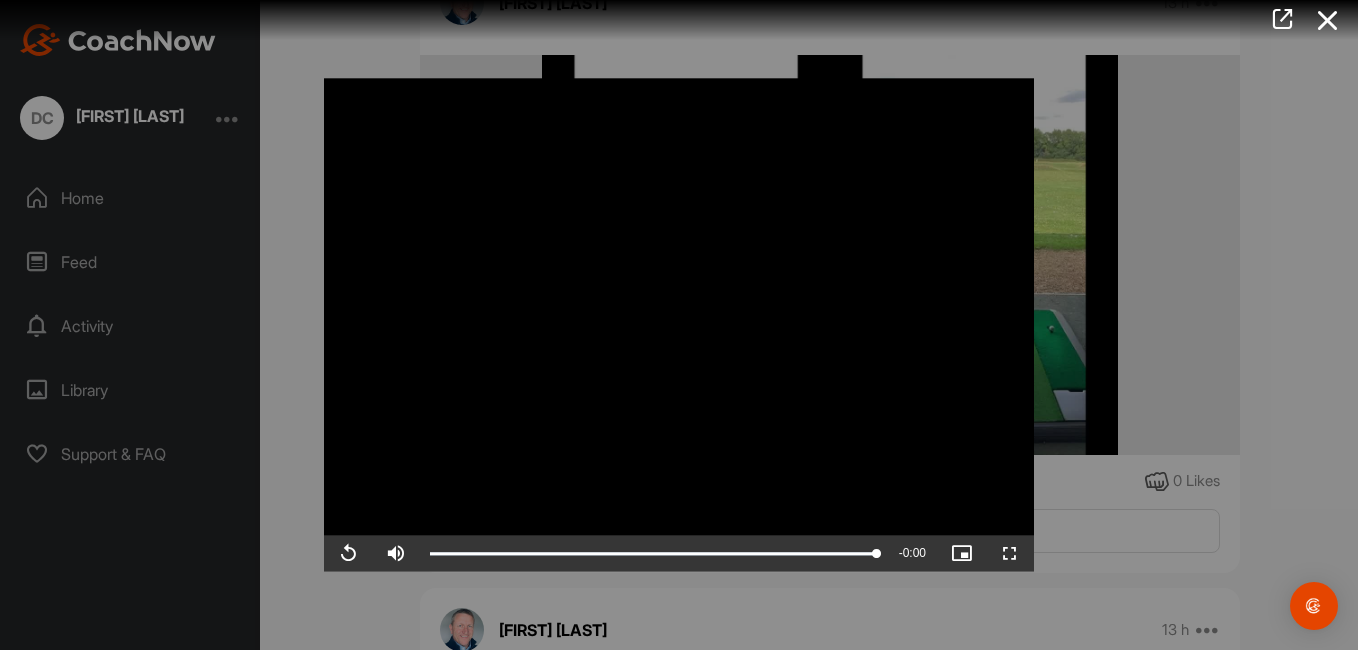 click at bounding box center (679, 325) 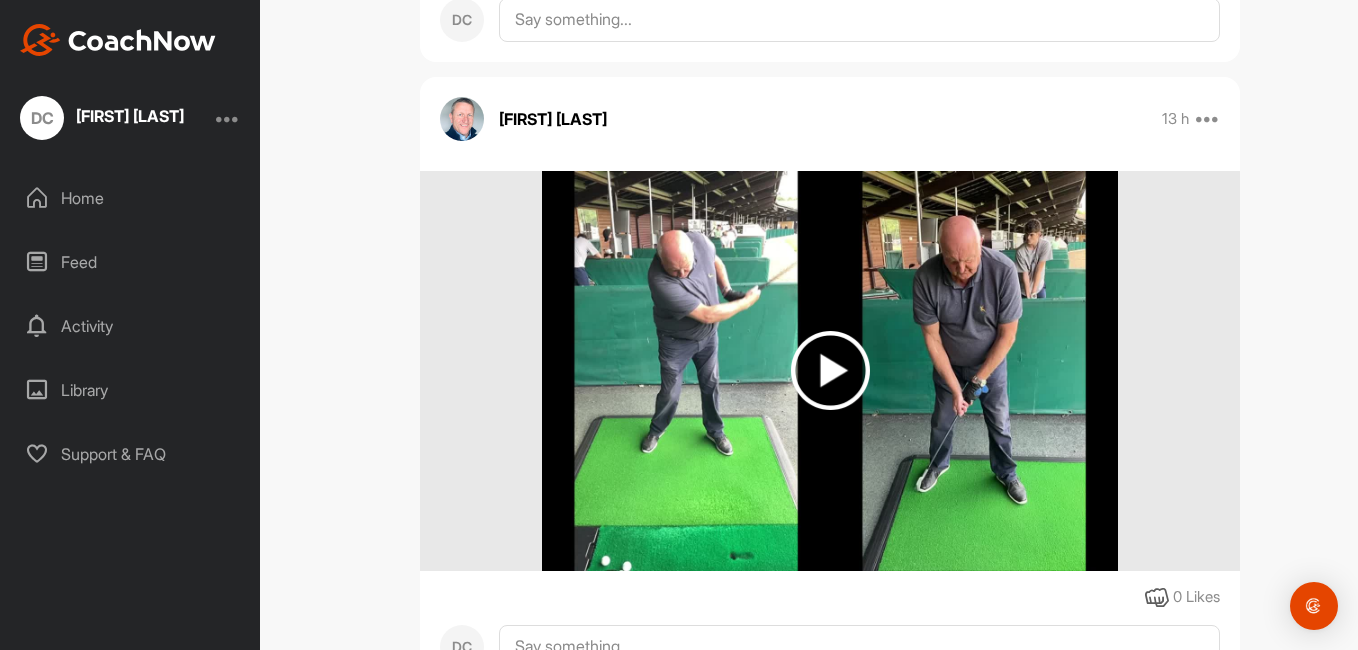 scroll, scrollTop: 1011, scrollLeft: 0, axis: vertical 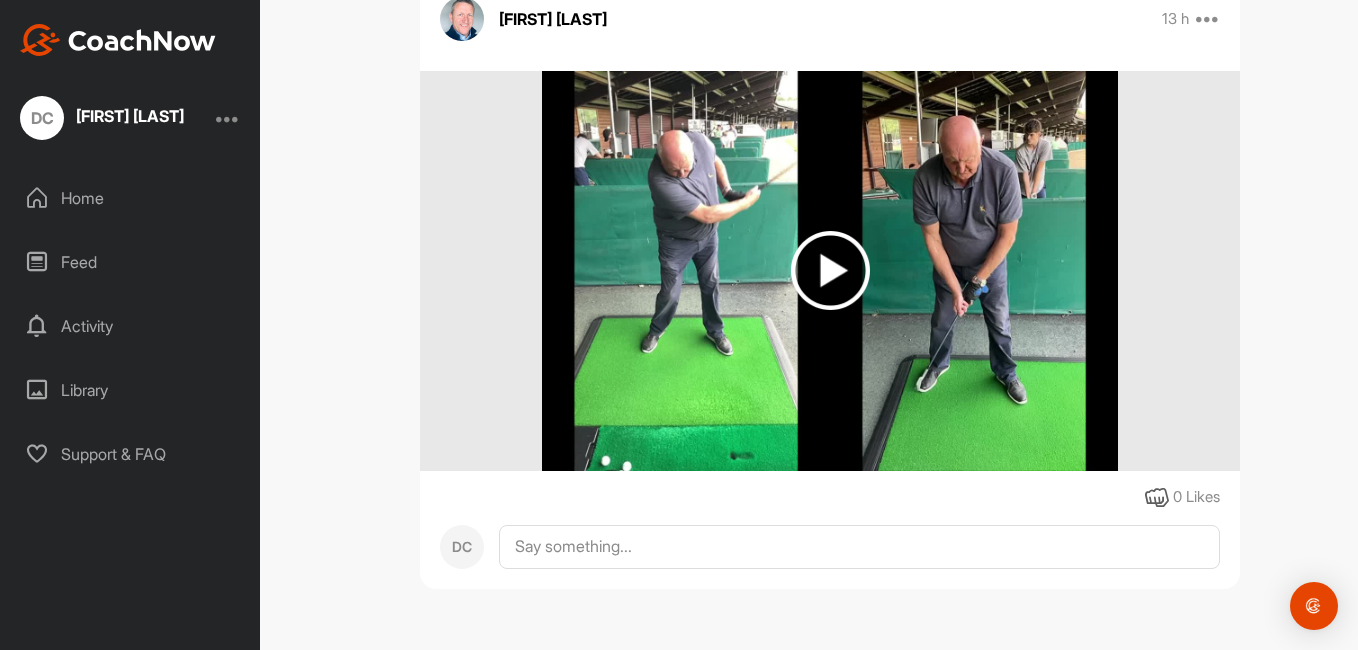 click at bounding box center (830, 270) 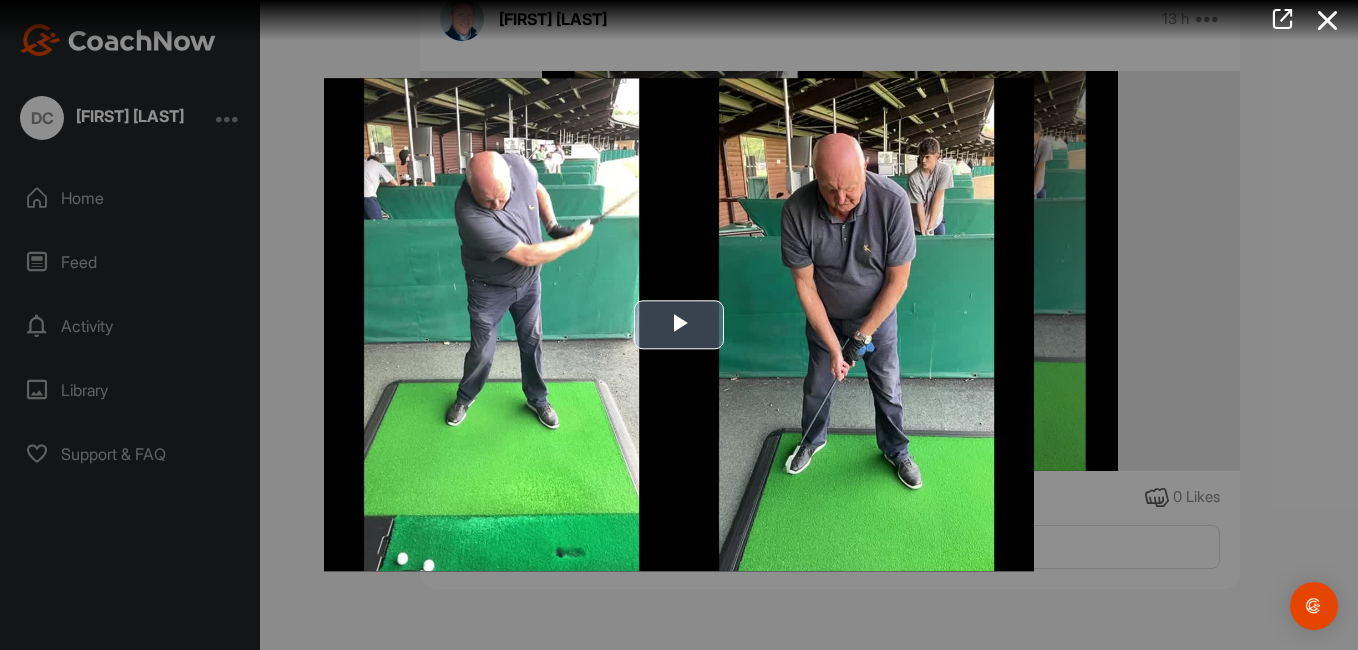 click at bounding box center (679, 325) 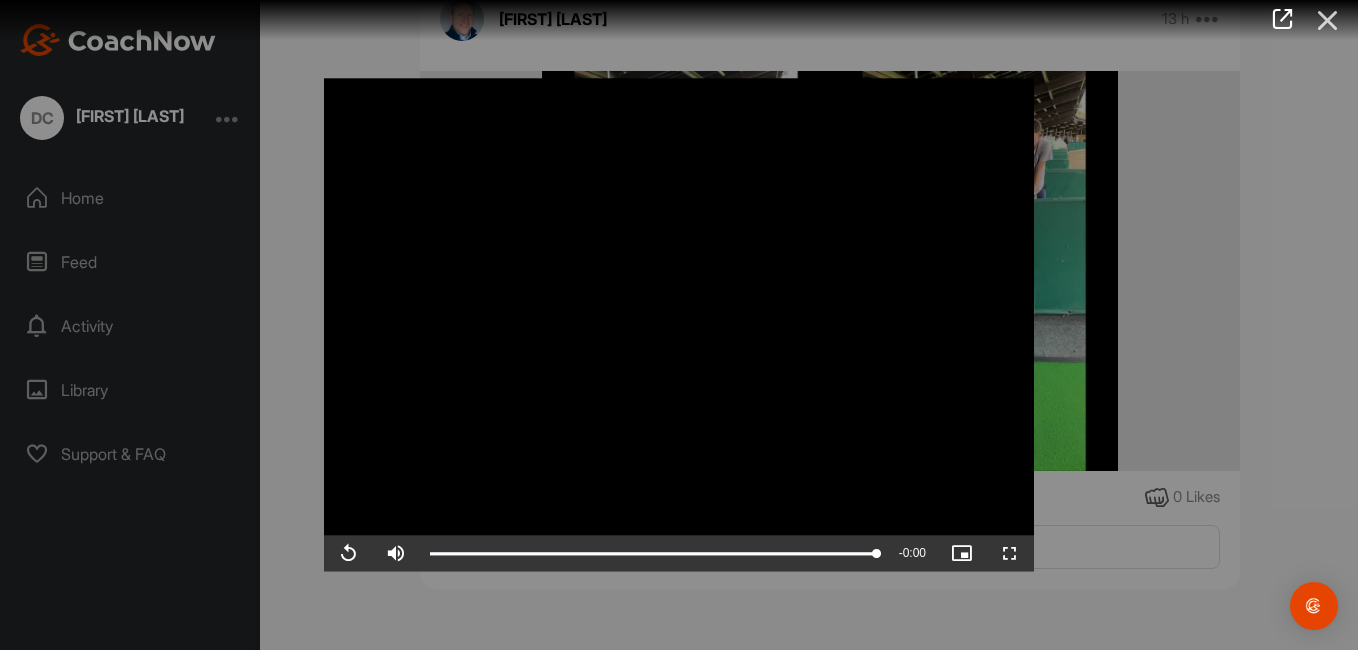 click at bounding box center [1328, 20] 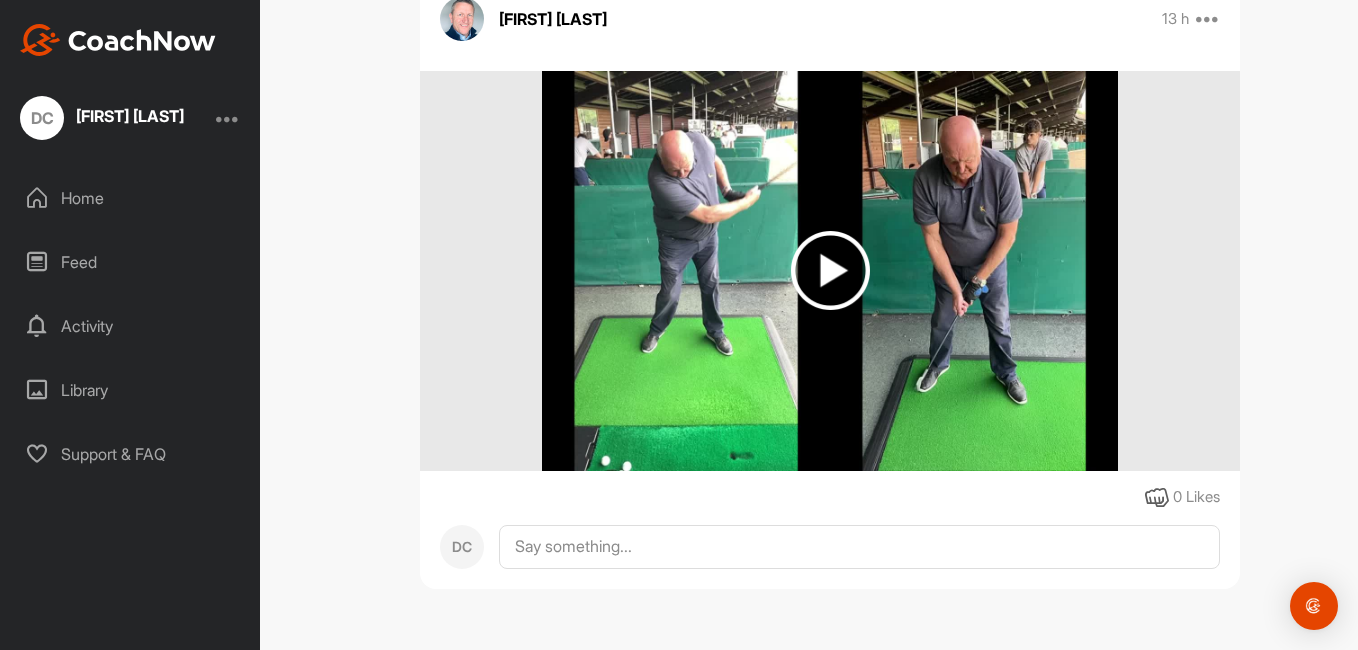 scroll, scrollTop: 611, scrollLeft: 0, axis: vertical 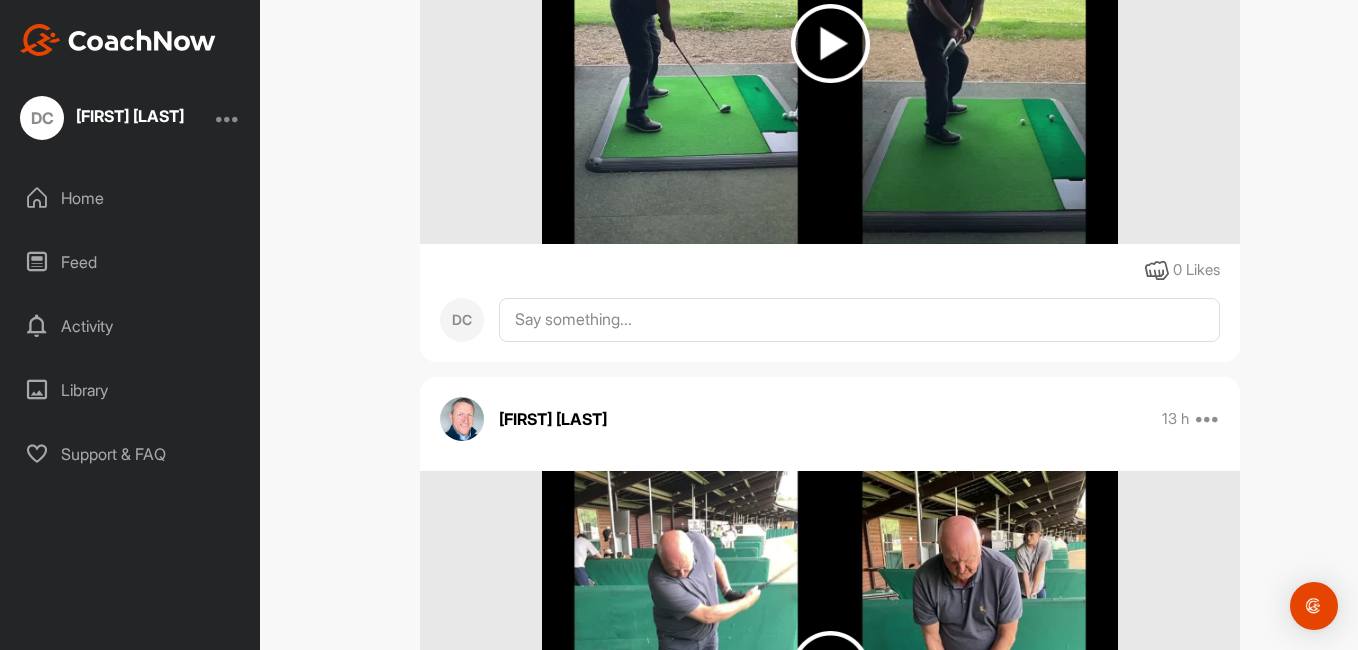 click at bounding box center (228, 118) 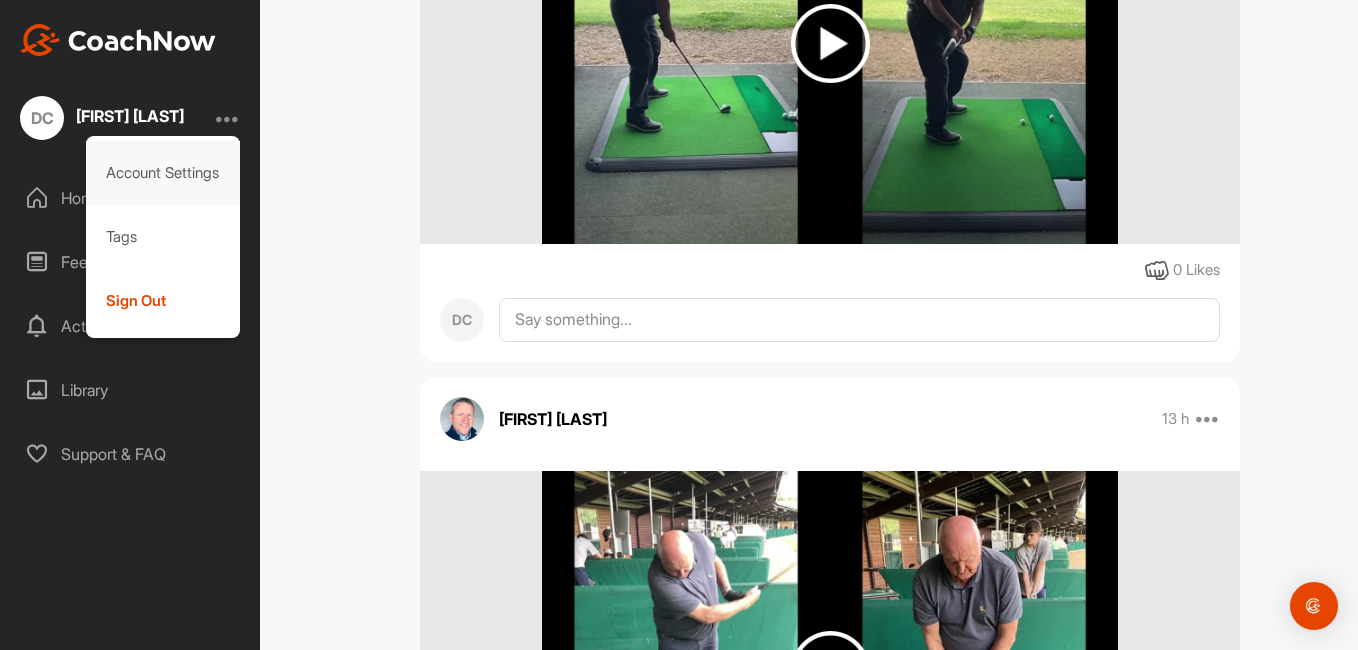 click on "Account Settings" at bounding box center [163, 173] 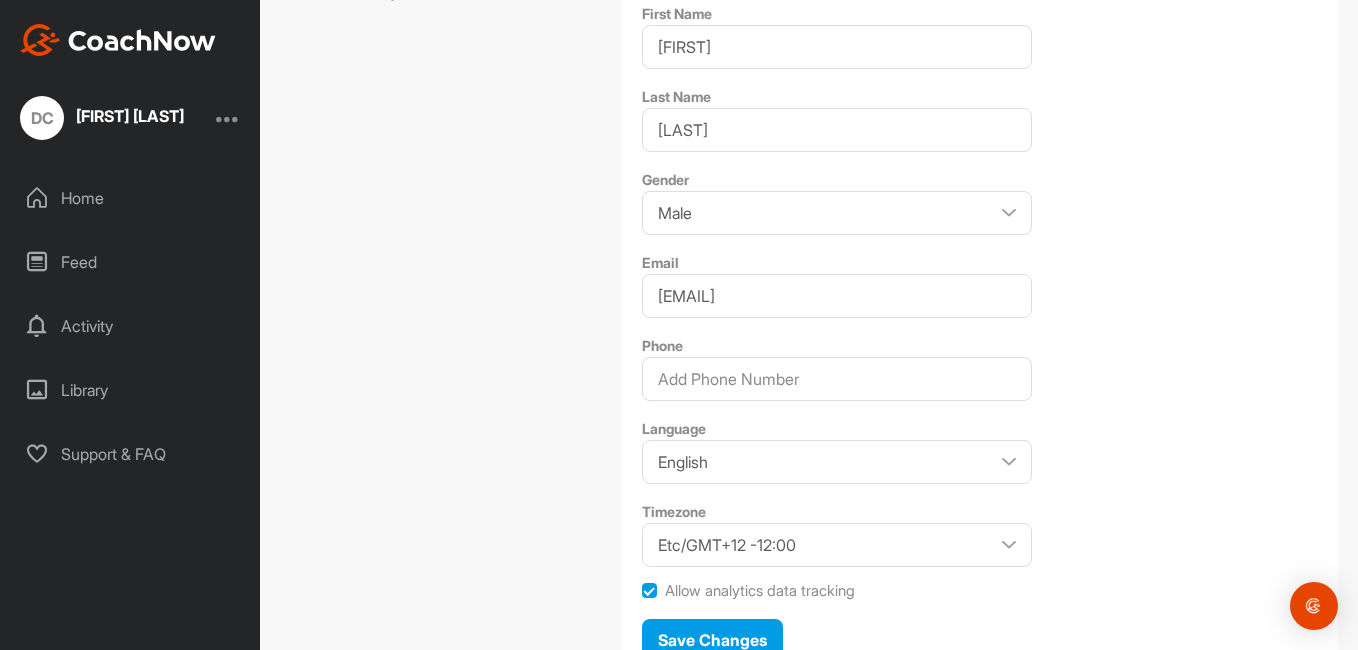 scroll, scrollTop: 494, scrollLeft: 0, axis: vertical 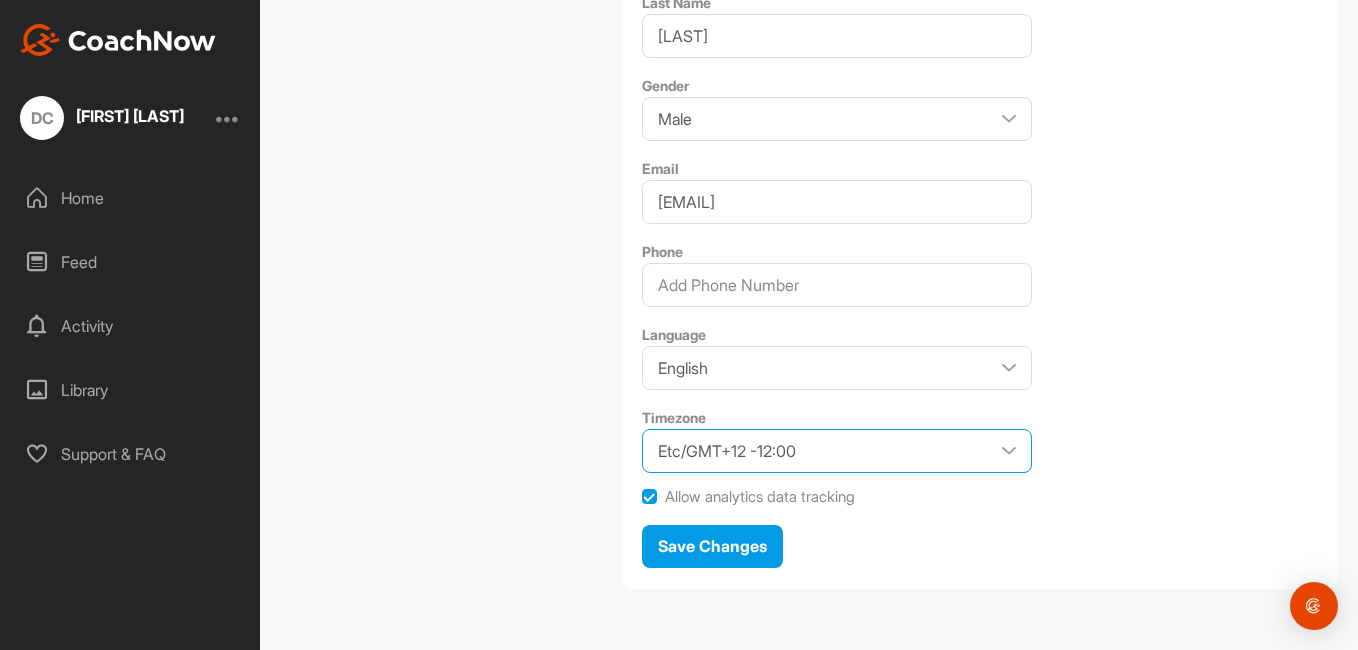 click on "Etc/GMT+12 -12:00 Etc/GMT+11 -11:00 Pacific/Midway -11:00 Pacific/Niue -11:00 Pacific/Pago_Pago -11:00 Pacific/Samoa -11:00 US/Samoa -11:00 Etc/GMT+10 -10:00 HST -10:00 Pacific/Honolulu -10:00 Pacific/Johnston -10:00 Pacific/Rarotonga -10:00 Pacific/Tahiti -10:00 US/Hawaii -10:00 Pacific/Marquesas -09:30 America/Adak -09:00 America/Atka -09:00 Etc/GMT+9 -09:00 Pacific/Gambier -09:00 US/Aleutian -09:00 America/Anchorage -08:00 America/Juneau -08:00 America/Metlakatla -08:00 America/Nome -08:00 America/Sitka -08:00 America/Yakutat -08:00 Etc/GMT+8 -08:00 Pacific/Pitcairn -08:00 US/Alaska -08:00 America/Creston -07:00 America/Dawson -07:00 America/Dawson_Creek -07:00 America/Ensenada -07:00 America/Fort_Nelson -07:00 America/Hermosillo -07:00 America/Los_Angeles -07:00 America/Mazatlan -07:00 America/Phoenix -07:00 America/Santa_Isabel -07:00 America/Tijuana -07:00 America/Vancouver -07:00 America/Whitehorse -07:00 Canada/Pacific -07:00 Canada/Yukon -07:00 Etc/GMT+7 -07:00 MST -07:00 Mexico/BajaNorte -07:00" at bounding box center [837, 451] 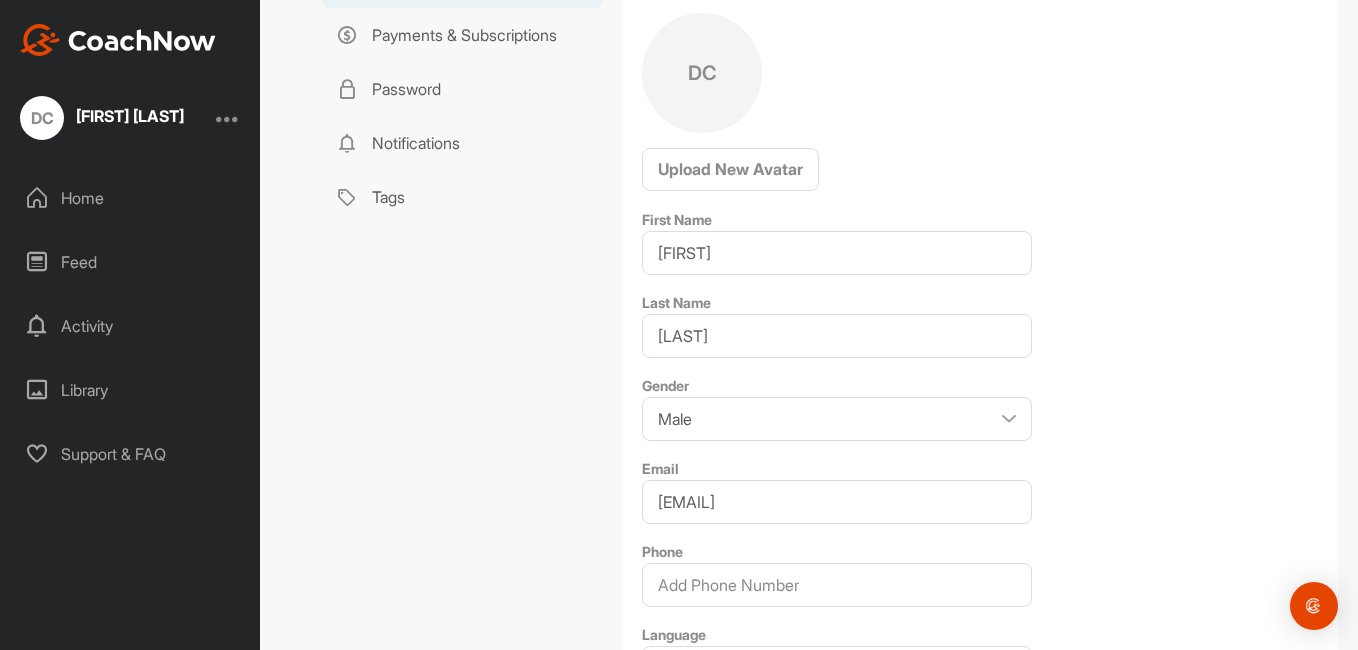 scroll, scrollTop: 494, scrollLeft: 0, axis: vertical 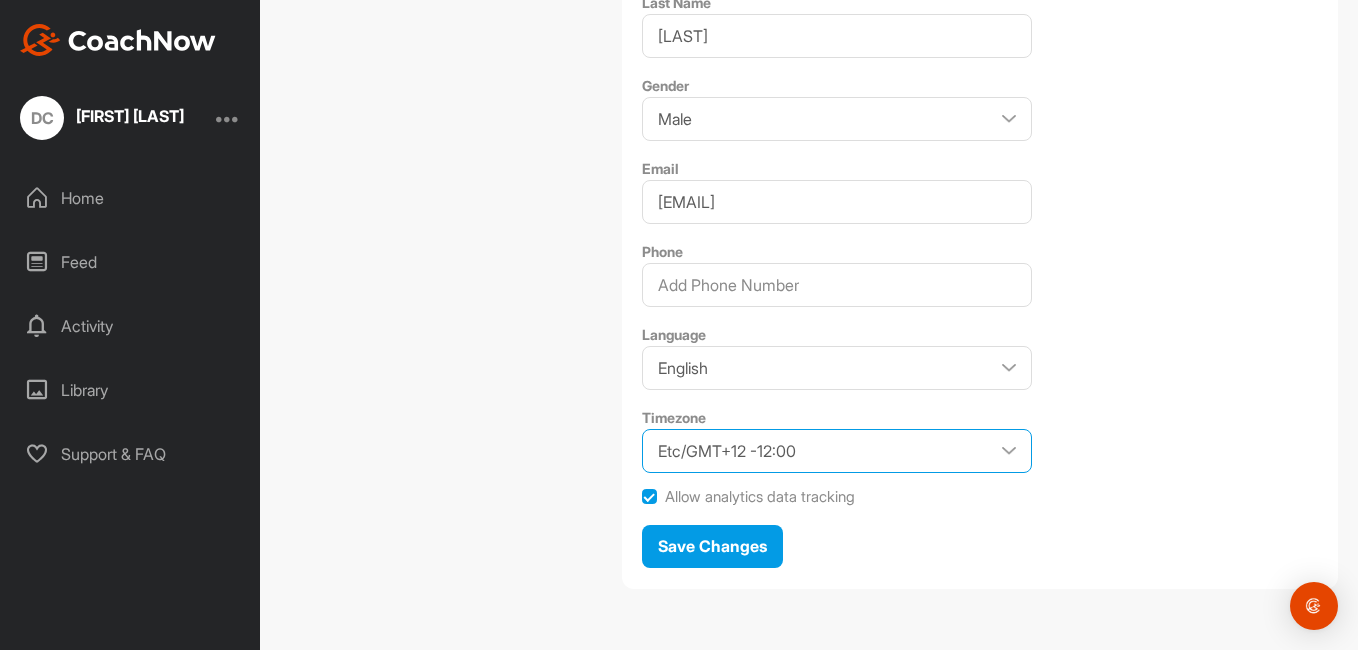 click on "Etc/GMT+12 -12:00 Etc/GMT+11 -11:00 Pacific/Midway -11:00 Pacific/Niue -11:00 Pacific/Pago_Pago -11:00 Pacific/Samoa -11:00 US/Samoa -11:00 Etc/GMT+10 -10:00 HST -10:00 Pacific/Honolulu -10:00 Pacific/Johnston -10:00 Pacific/Rarotonga -10:00 Pacific/Tahiti -10:00 US/Hawaii -10:00 Pacific/Marquesas -09:30 America/Adak -09:00 America/Atka -09:00 Etc/GMT+9 -09:00 Pacific/Gambier -09:00 US/Aleutian -09:00 America/Anchorage -08:00 America/Juneau -08:00 America/Metlakatla -08:00 America/Nome -08:00 America/Sitka -08:00 America/Yakutat -08:00 Etc/GMT+8 -08:00 Pacific/Pitcairn -08:00 US/Alaska -08:00 America/Creston -07:00 America/Dawson -07:00 America/Dawson_Creek -07:00 America/Ensenada -07:00 America/Fort_Nelson -07:00 America/Hermosillo -07:00 America/Los_Angeles -07:00 America/Mazatlan -07:00 America/Phoenix -07:00 America/Santa_Isabel -07:00 America/Tijuana -07:00 America/Vancouver -07:00 America/Whitehorse -07:00 Canada/Pacific -07:00 Canada/Yukon -07:00 Etc/GMT+7 -07:00 MST -07:00 Mexico/BajaNorte -07:00" at bounding box center [837, 451] 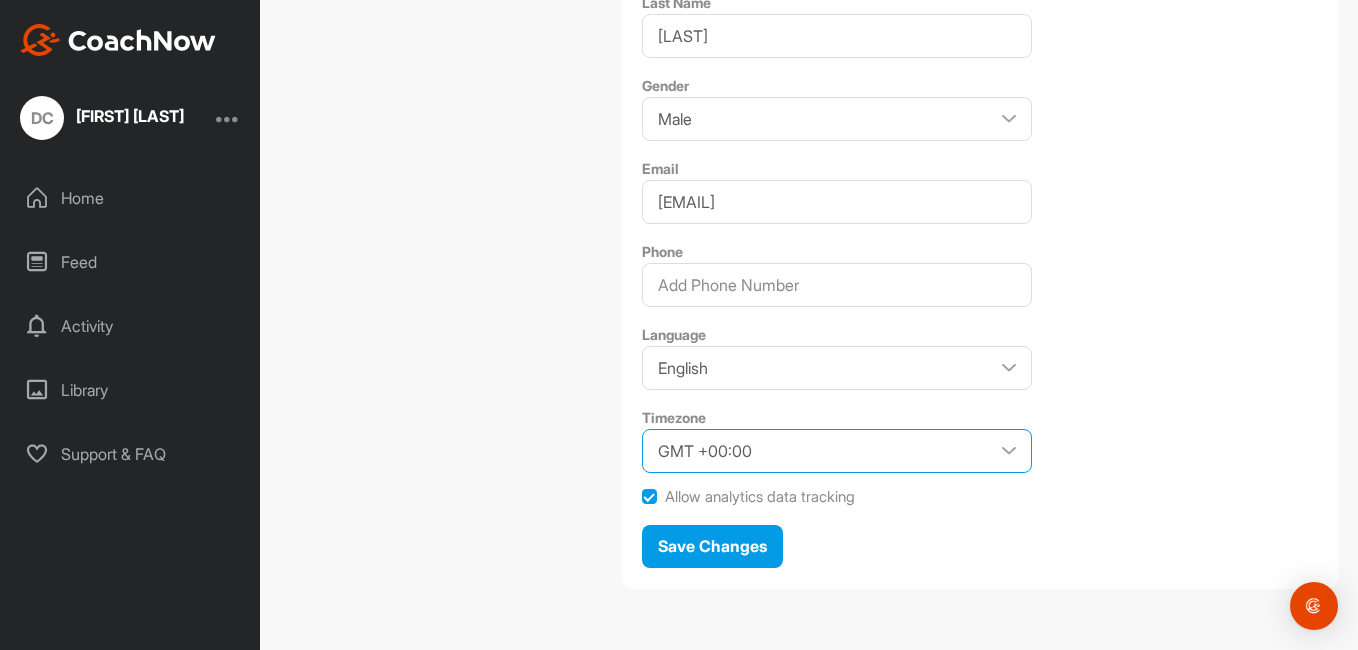click on "Etc/GMT+12 -12:00 Etc/GMT+11 -11:00 Pacific/Midway -11:00 Pacific/Niue -11:00 Pacific/Pago_Pago -11:00 Pacific/Samoa -11:00 US/Samoa -11:00 Etc/GMT+10 -10:00 HST -10:00 Pacific/Honolulu -10:00 Pacific/Johnston -10:00 Pacific/Rarotonga -10:00 Pacific/Tahiti -10:00 US/Hawaii -10:00 Pacific/Marquesas -09:30 America/Adak -09:00 America/Atka -09:00 Etc/GMT+9 -09:00 Pacific/Gambier -09:00 US/Aleutian -09:00 America/Anchorage -08:00 America/Juneau -08:00 America/Metlakatla -08:00 America/Nome -08:00 America/Sitka -08:00 America/Yakutat -08:00 Etc/GMT+8 -08:00 Pacific/Pitcairn -08:00 US/Alaska -08:00 America/Creston -07:00 America/Dawson -07:00 America/Dawson_Creek -07:00 America/Ensenada -07:00 America/Fort_Nelson -07:00 America/Hermosillo -07:00 America/Los_Angeles -07:00 America/Mazatlan -07:00 America/Phoenix -07:00 America/Santa_Isabel -07:00 America/Tijuana -07:00 America/Vancouver -07:00 America/Whitehorse -07:00 Canada/Pacific -07:00 Canada/Yukon -07:00 Etc/GMT+7 -07:00 MST -07:00 Mexico/BajaNorte -07:00" at bounding box center (837, 451) 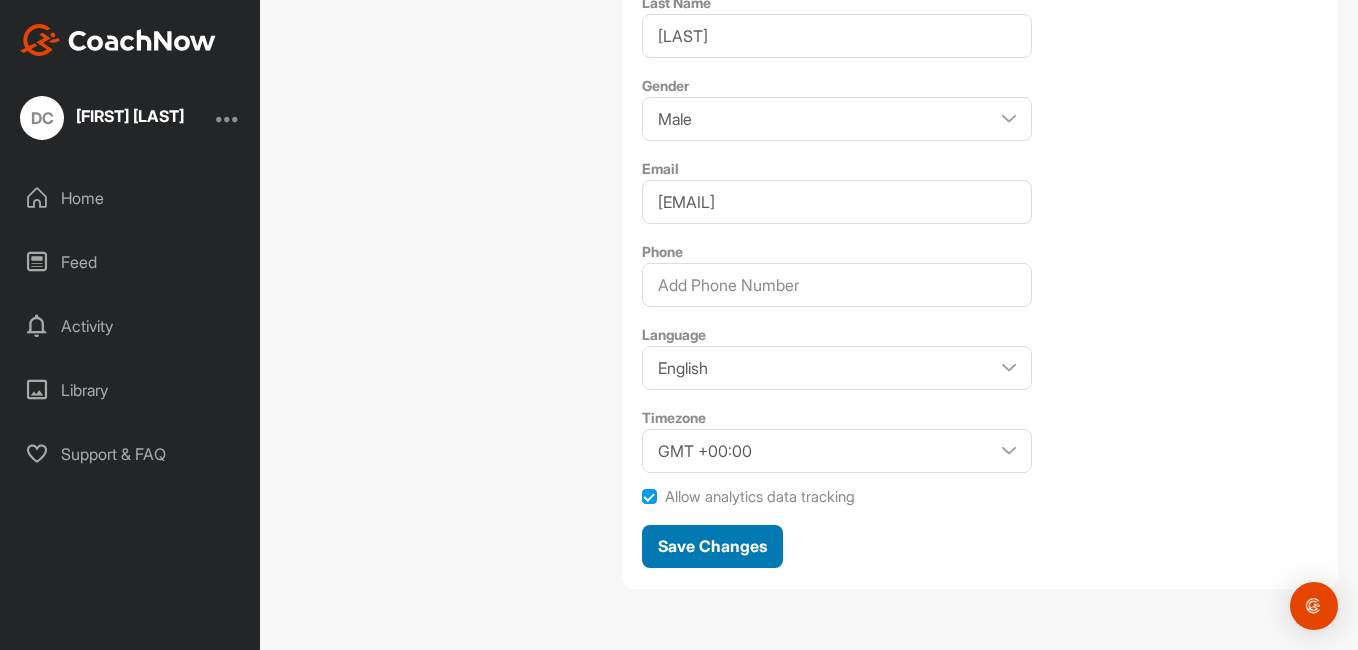 click on "Save Changes" at bounding box center [712, 546] 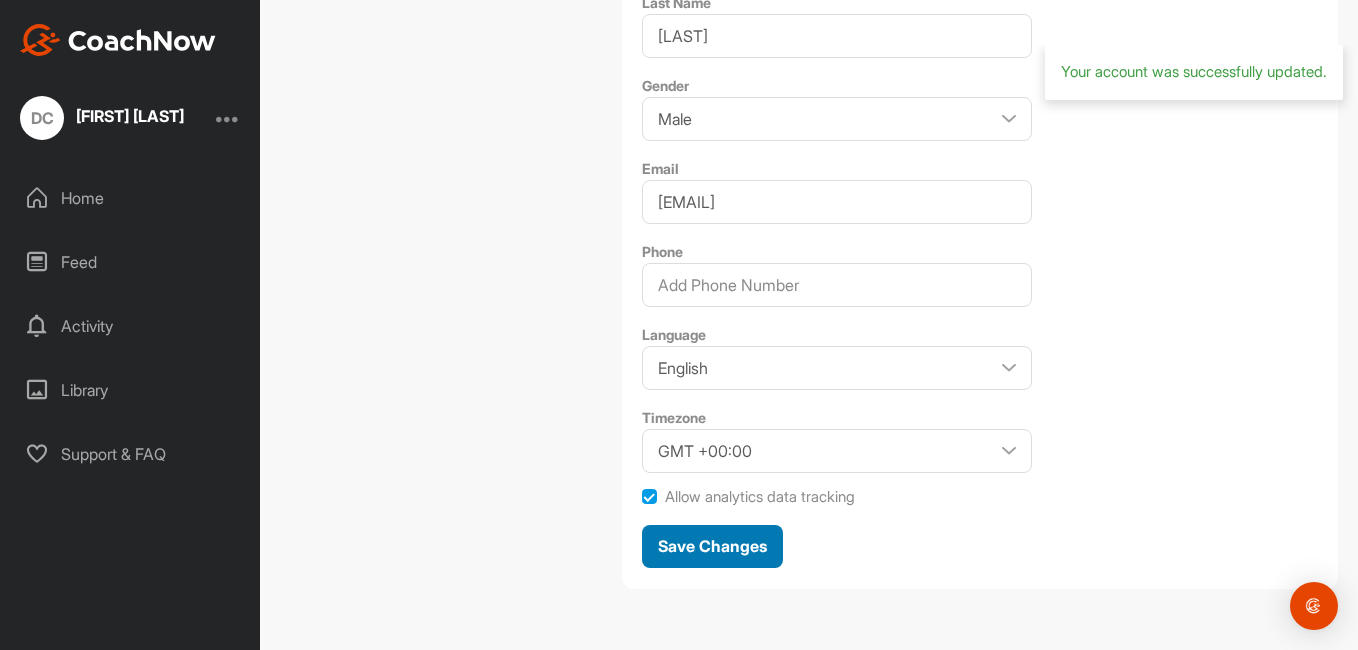 scroll, scrollTop: 194, scrollLeft: 0, axis: vertical 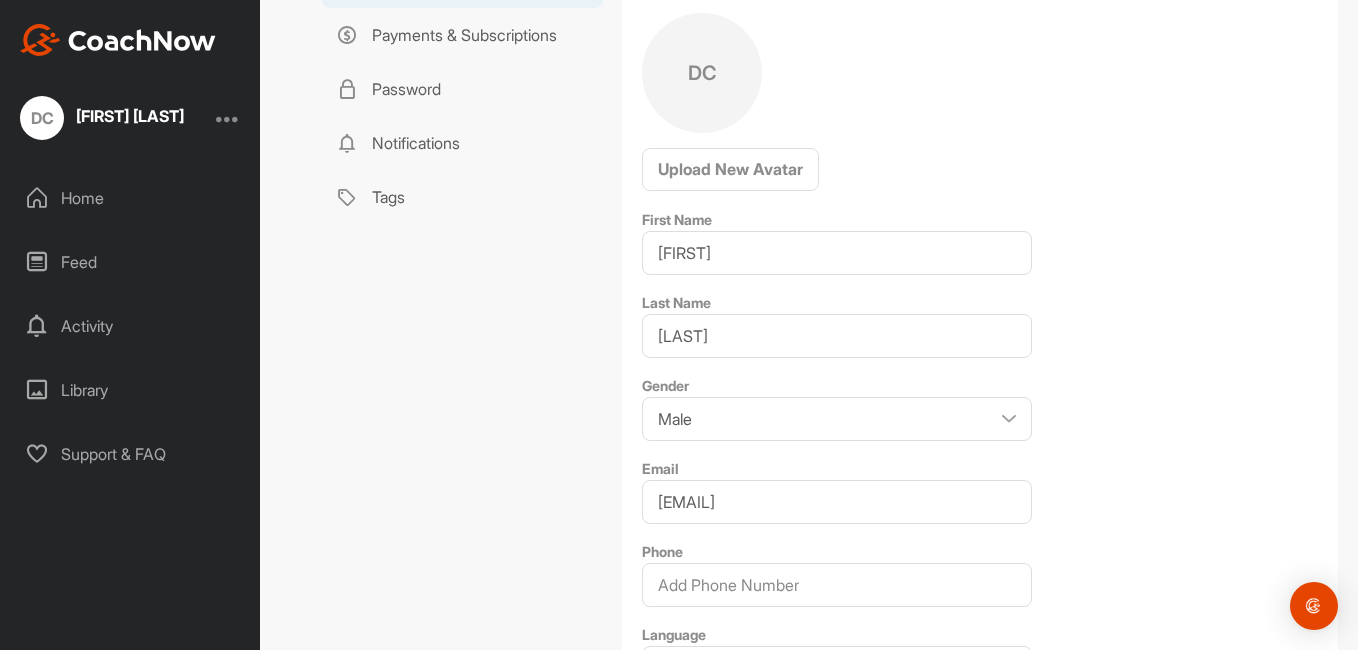click on "Home" at bounding box center (131, 198) 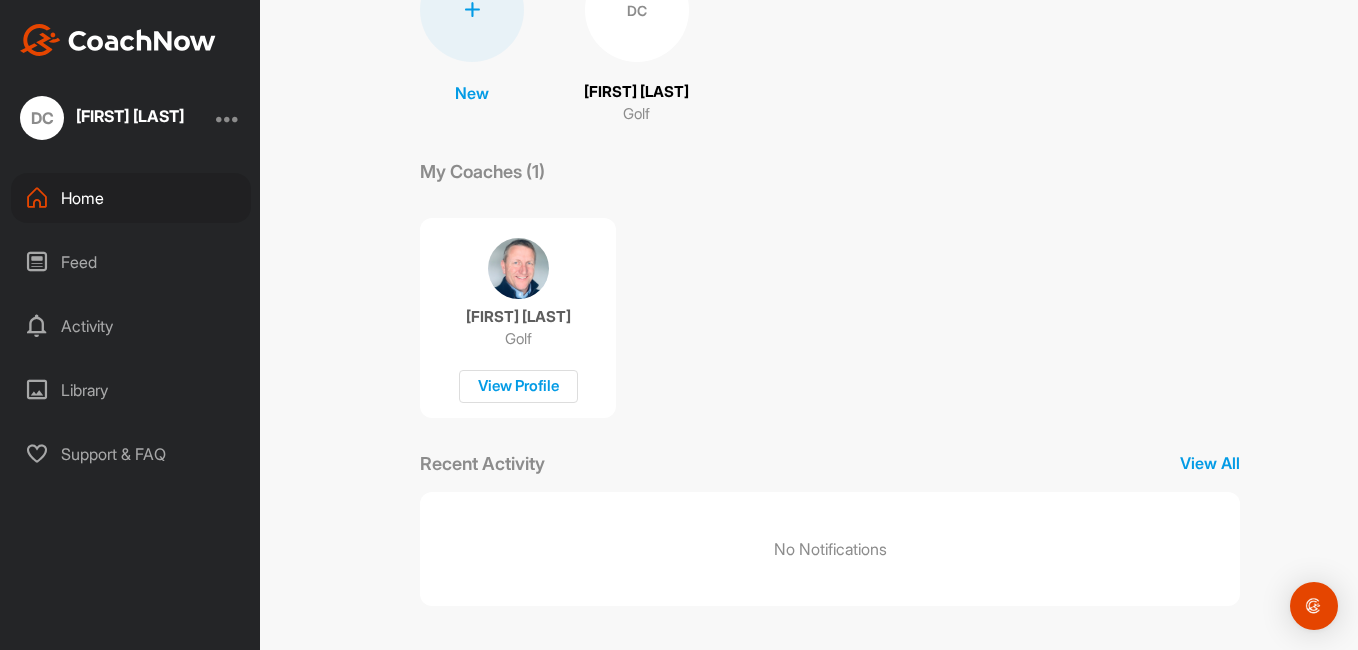 scroll, scrollTop: 0, scrollLeft: 0, axis: both 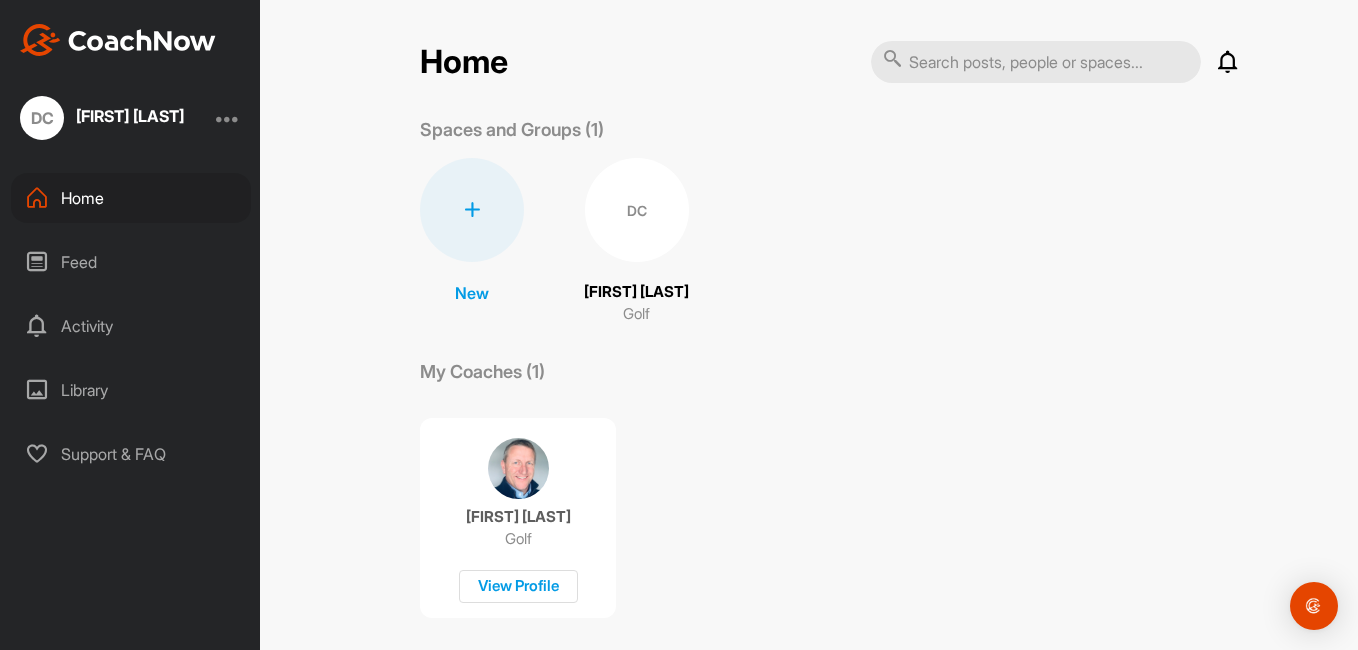 click on "DC" at bounding box center (42, 118) 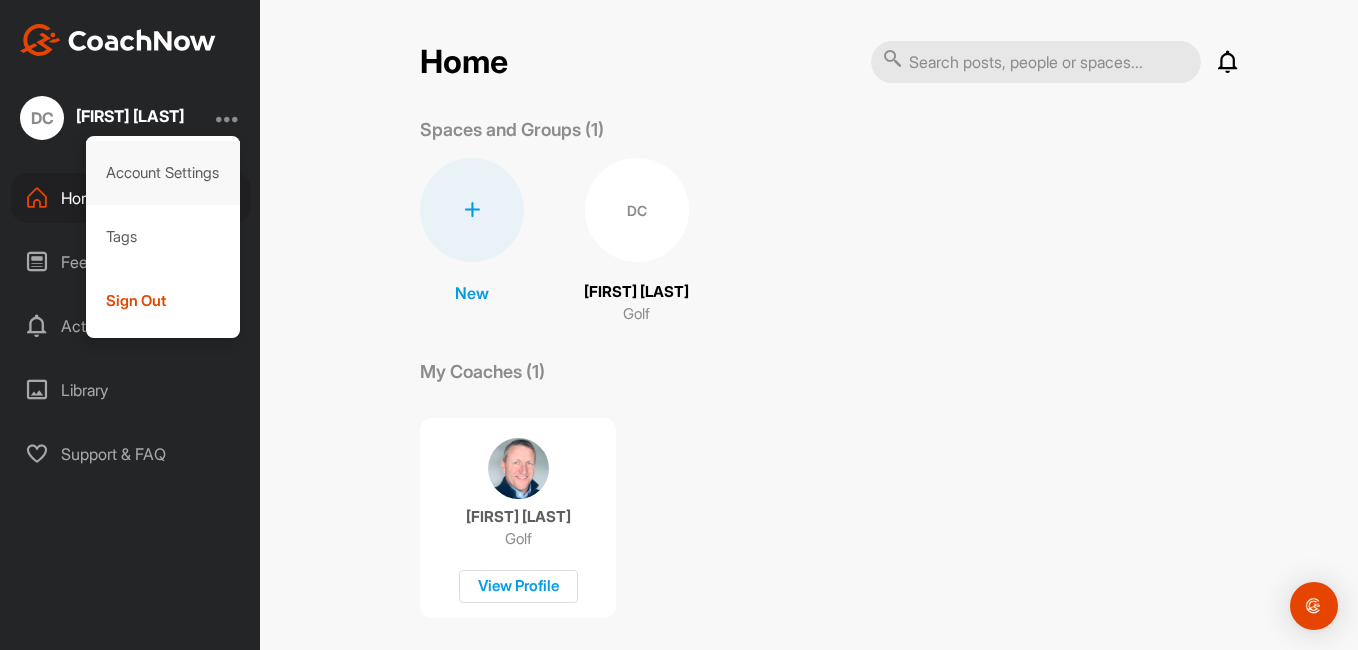 click on "Account Settings" at bounding box center (163, 173) 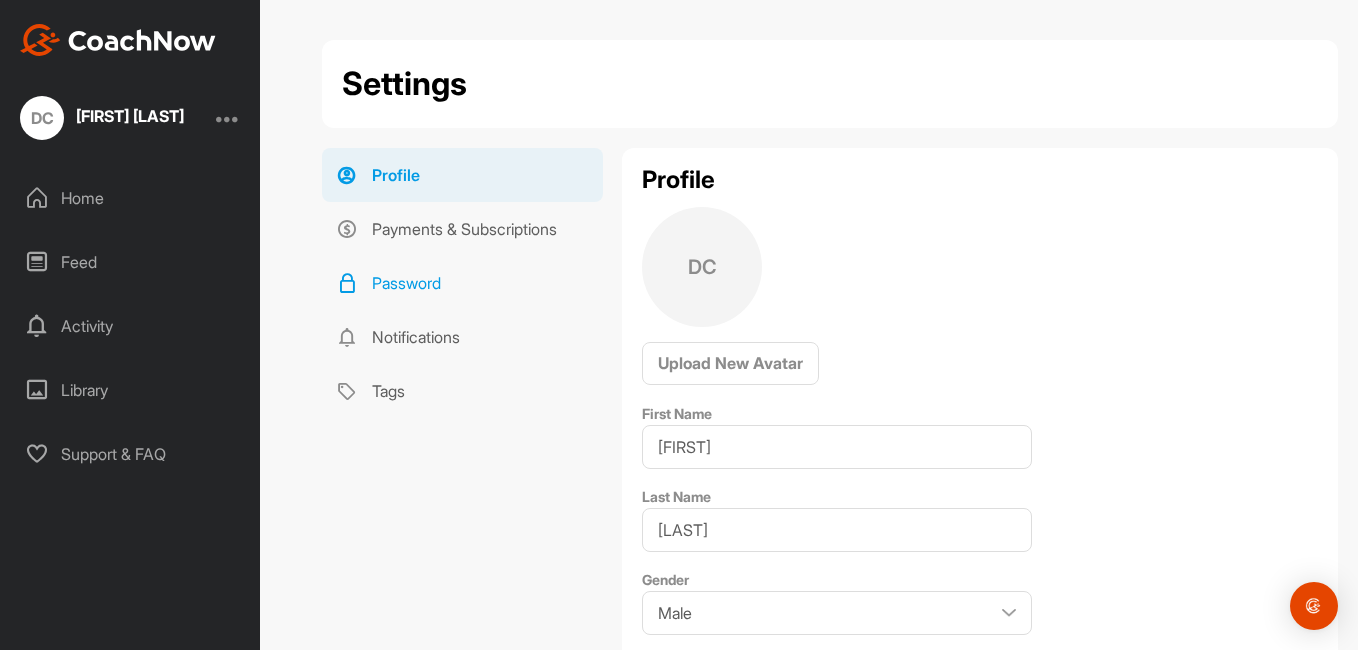 click on "Password" at bounding box center [462, 283] 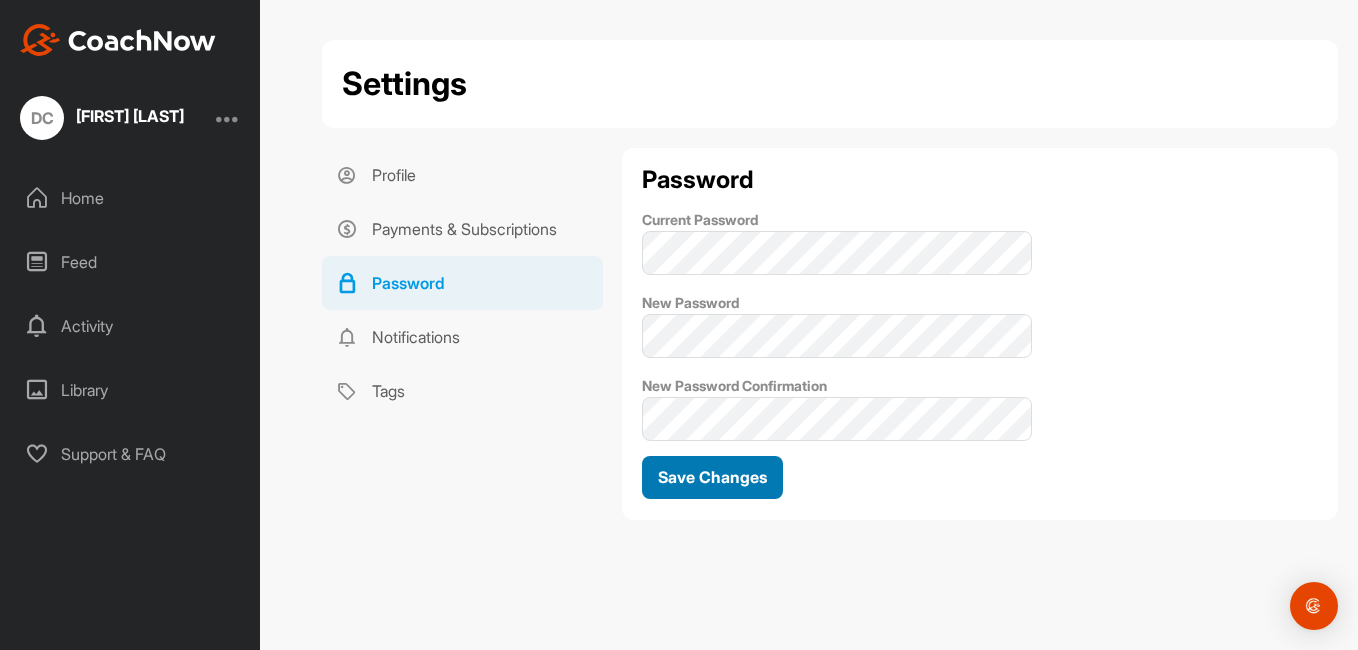 click on "Save Changes" at bounding box center (712, 477) 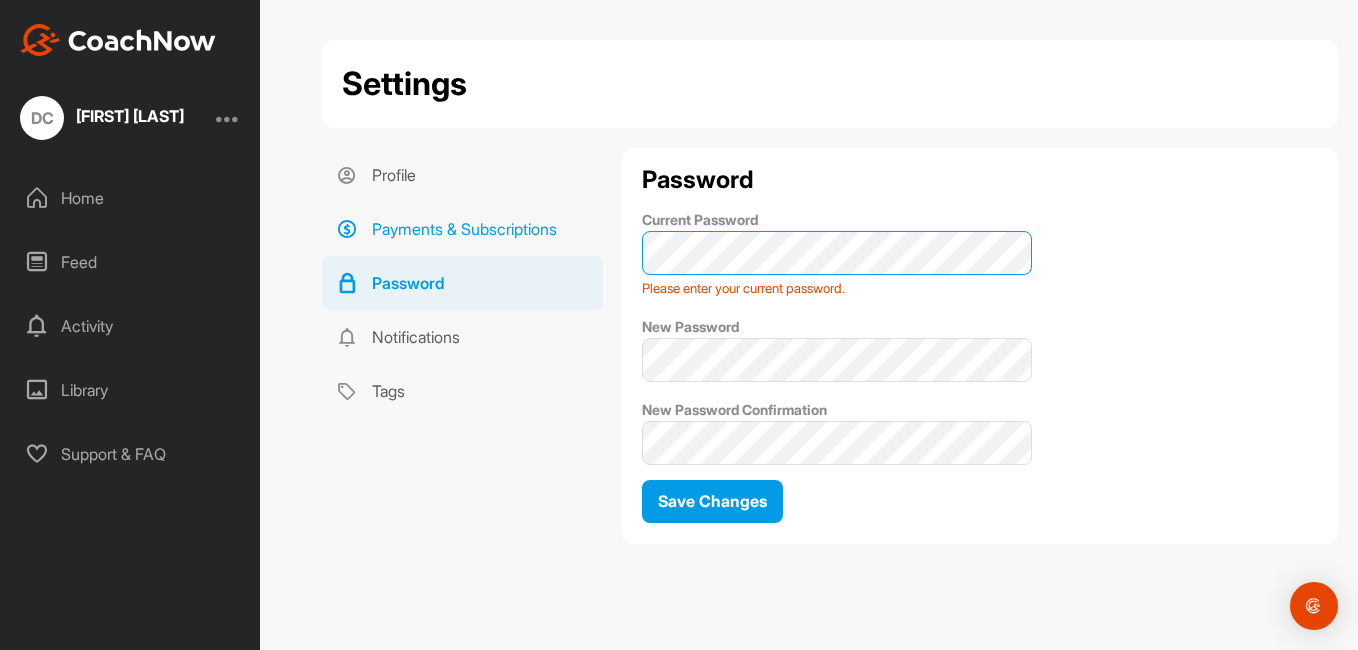 click on "Profile Payments & Subscriptions Password Notifications Tags Password Current Password Please enter your current password. New Password New Password Confirmation   Save Changes" at bounding box center (830, 353) 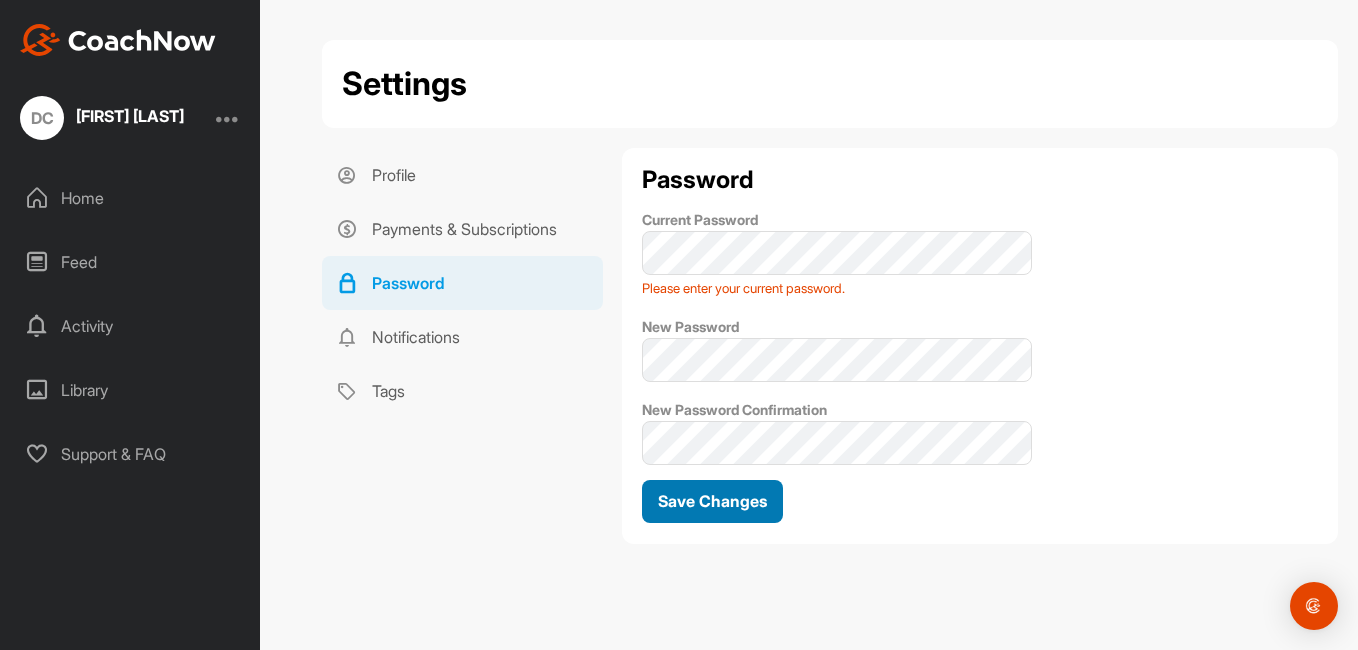 click on "Save Changes" at bounding box center (712, 501) 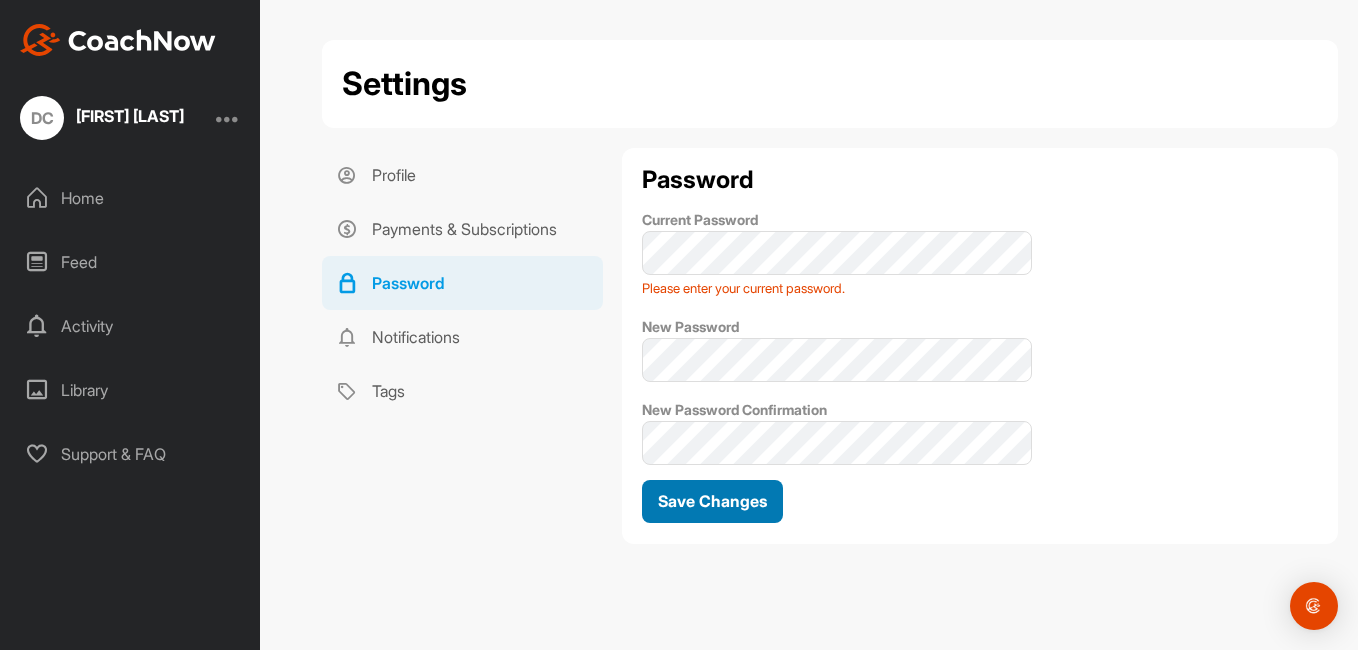 click on "Save Changes" at bounding box center [712, 501] 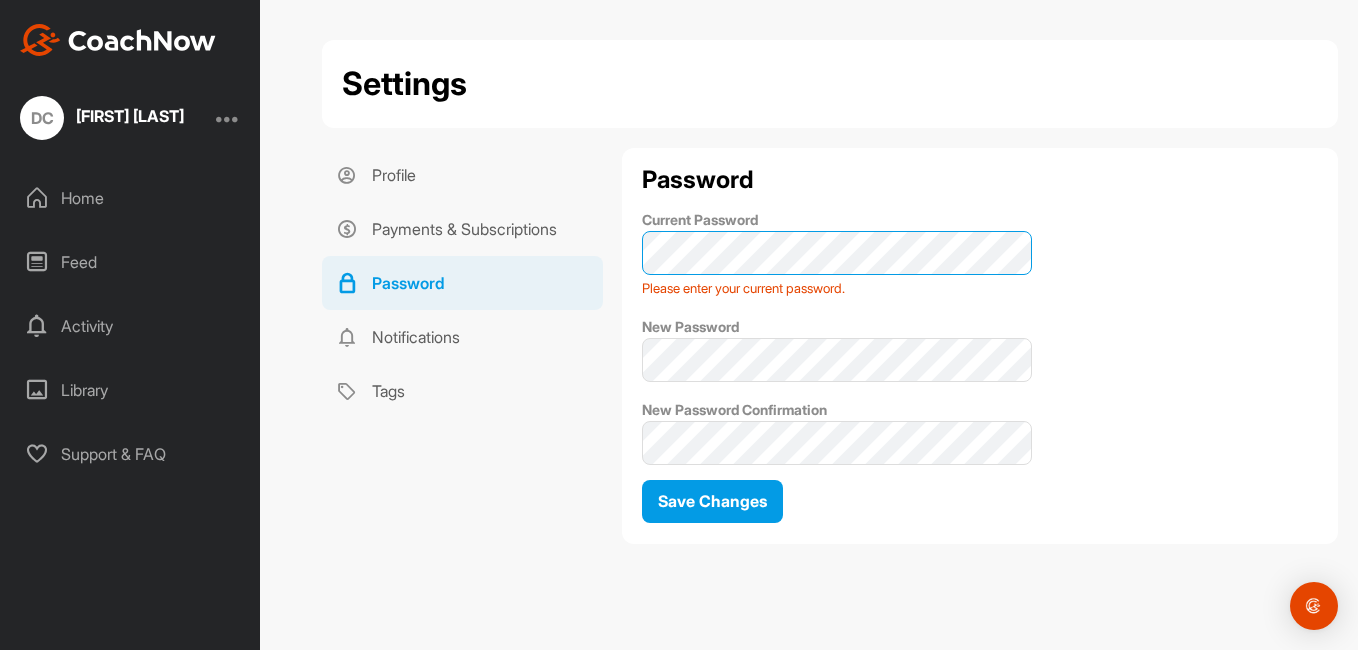 click on "Profile Payments & Subscriptions Password Notifications Tags Password Current Password Please enter your current password. New Password New Password Confirmation   Save Changes" at bounding box center (830, 353) 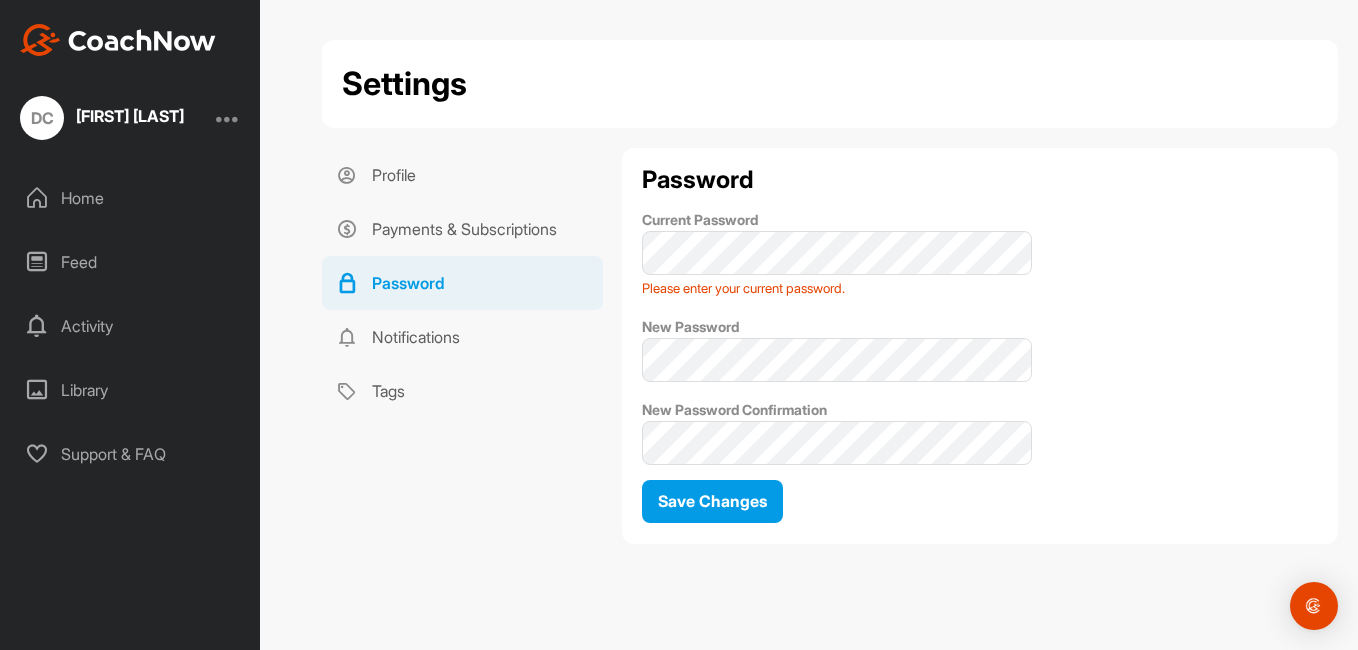 click on "Settings Profile Payments & Subscriptions Password Notifications Tags Profile Payments & Subscriptions Password Notifications Tags Password Current Password Please enter your current password. New Password New Password Confirmation   Save Changes" at bounding box center [830, 325] 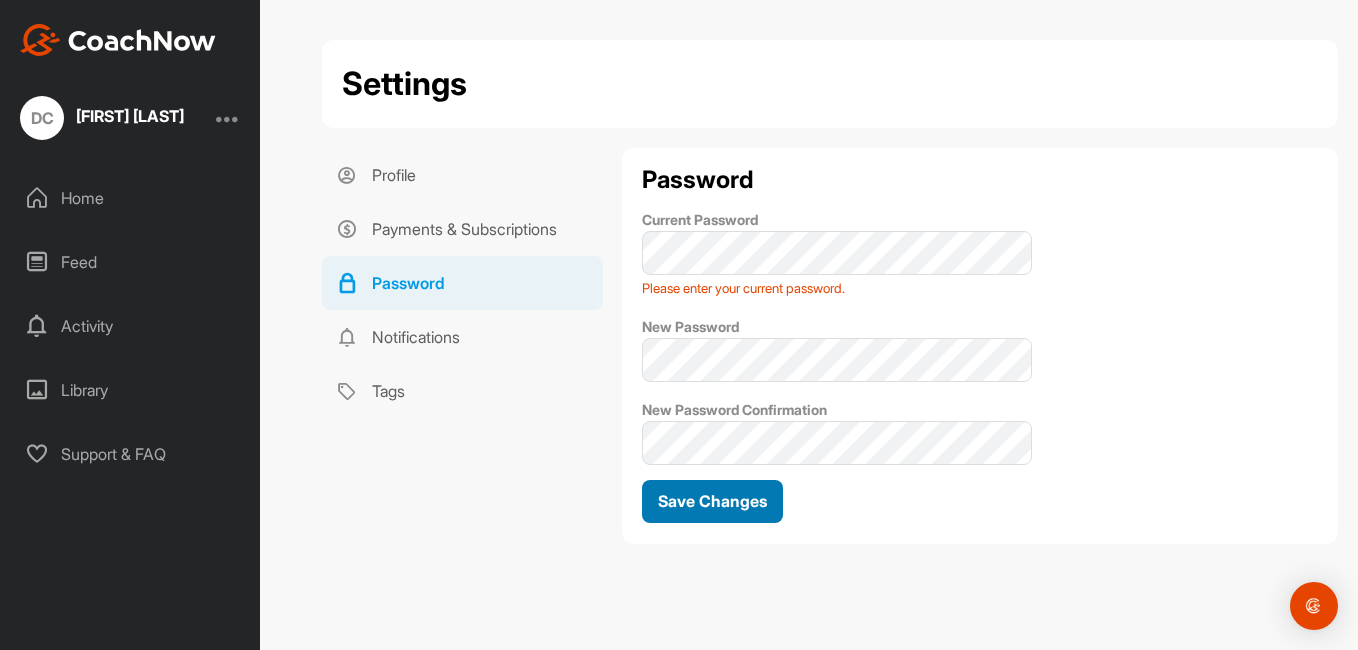 click on "Save Changes" at bounding box center (712, 501) 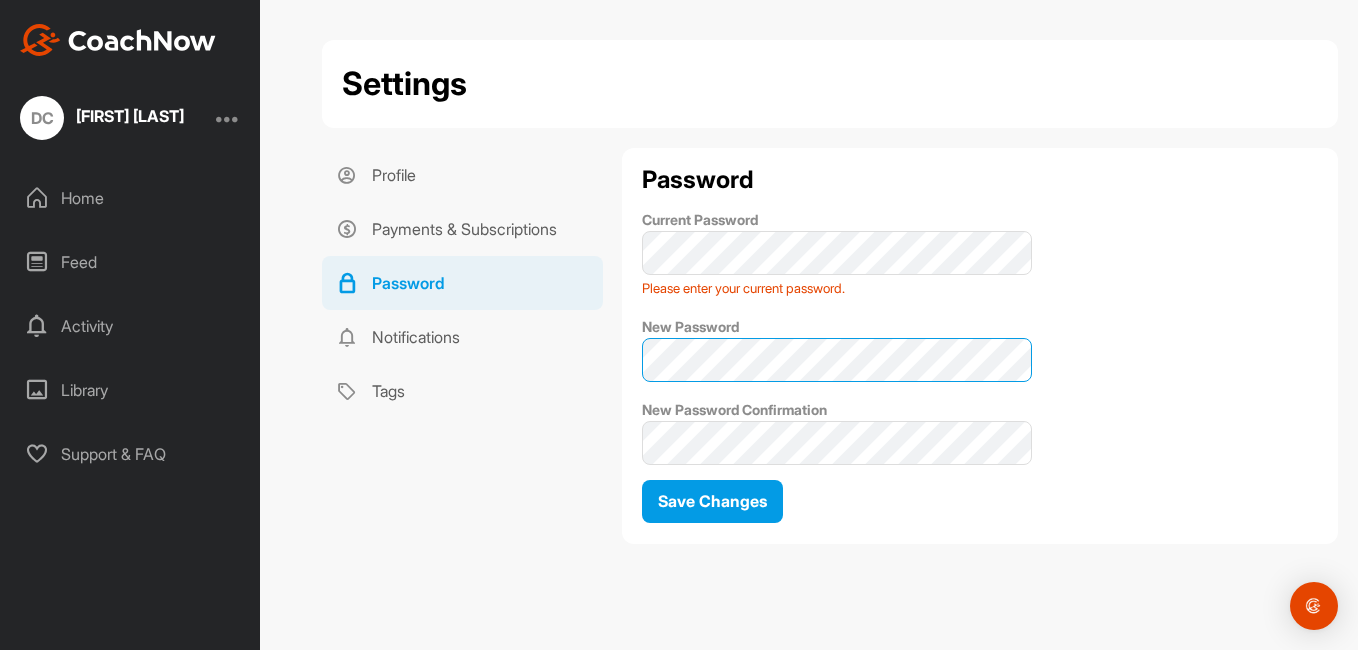 click on "Profile Payments & Subscriptions Password Notifications Tags Password Current Password Please enter your current password. New Password New Password Confirmation   Save Changes" at bounding box center [830, 353] 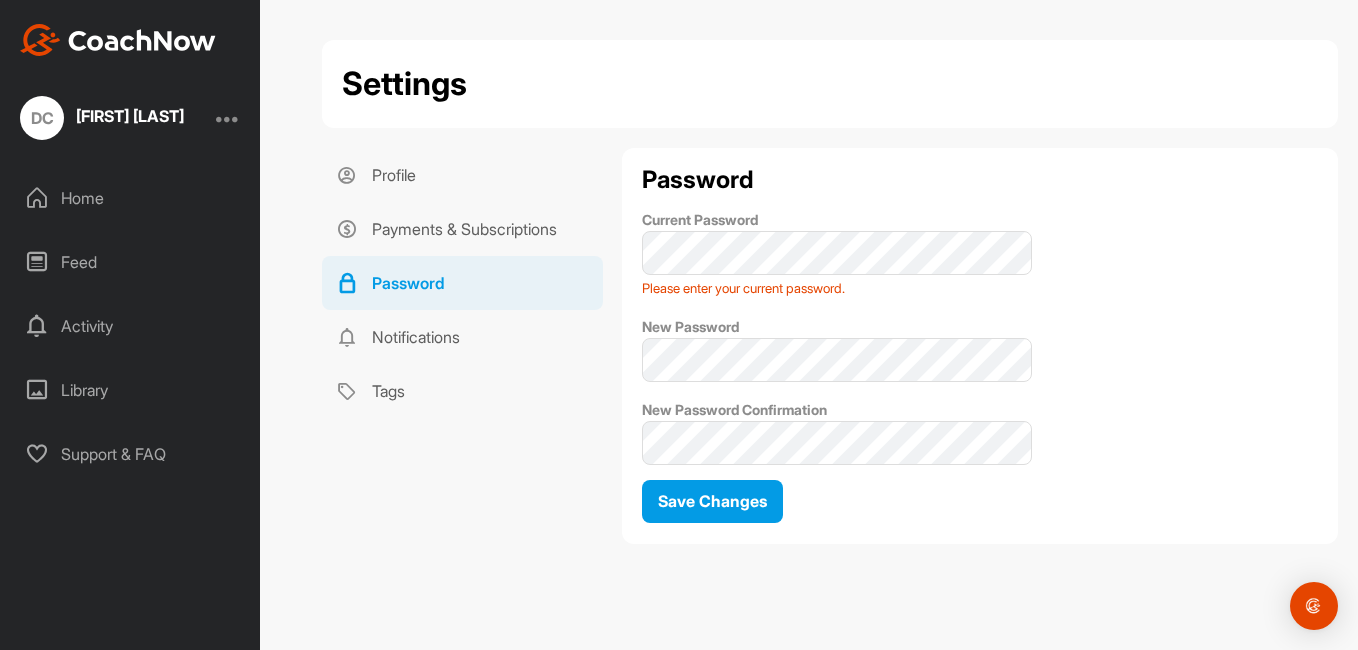 drag, startPoint x: 1328, startPoint y: 325, endPoint x: 1192, endPoint y: 357, distance: 139.71399 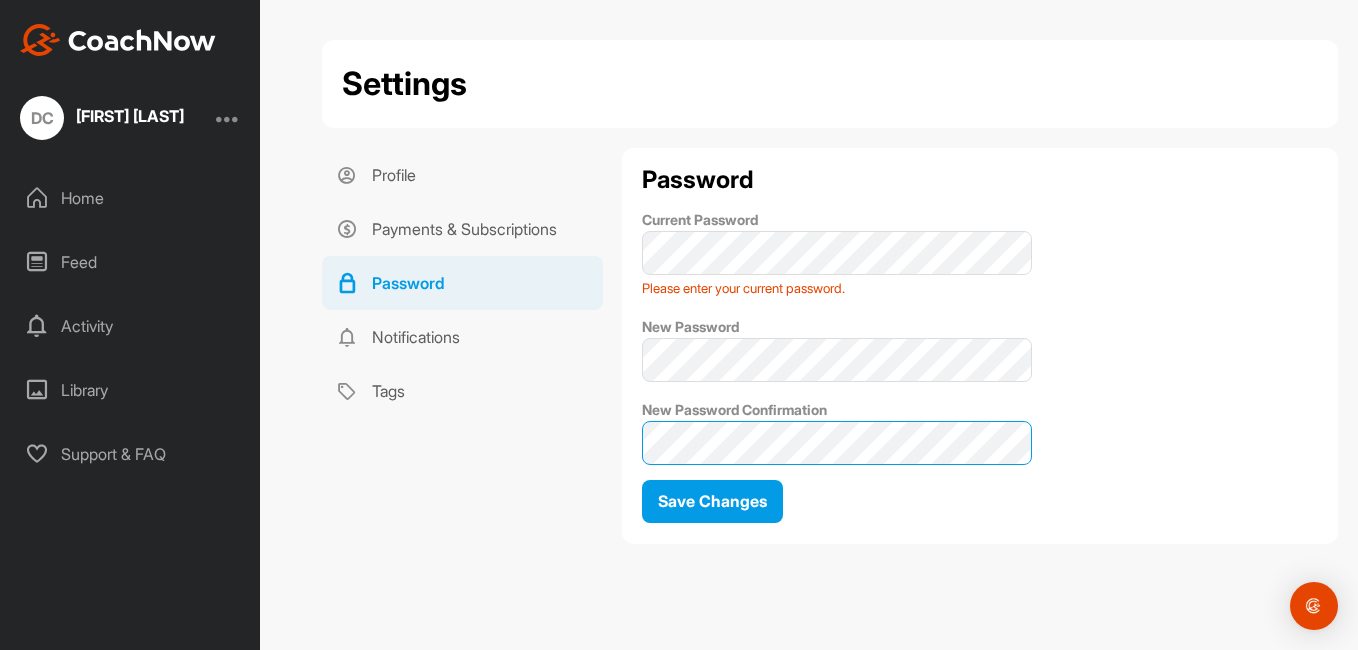 click on "Profile Payments & Subscriptions Password Notifications Tags Password Current Password Please enter your current password. New Password New Password Confirmation   Save Changes" at bounding box center [830, 353] 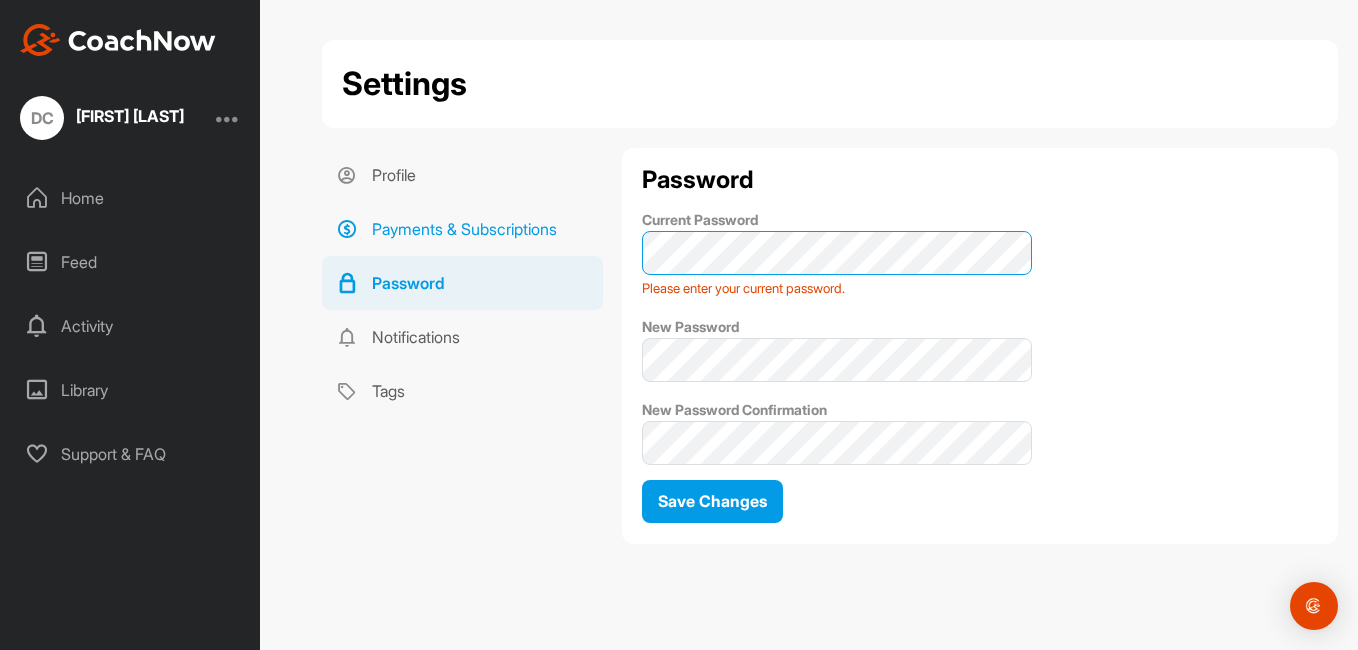 click on "Profile Payments & Subscriptions Password Notifications Tags Password Current Password Please enter your current password. New Password New Password Confirmation   Save Changes" at bounding box center (830, 353) 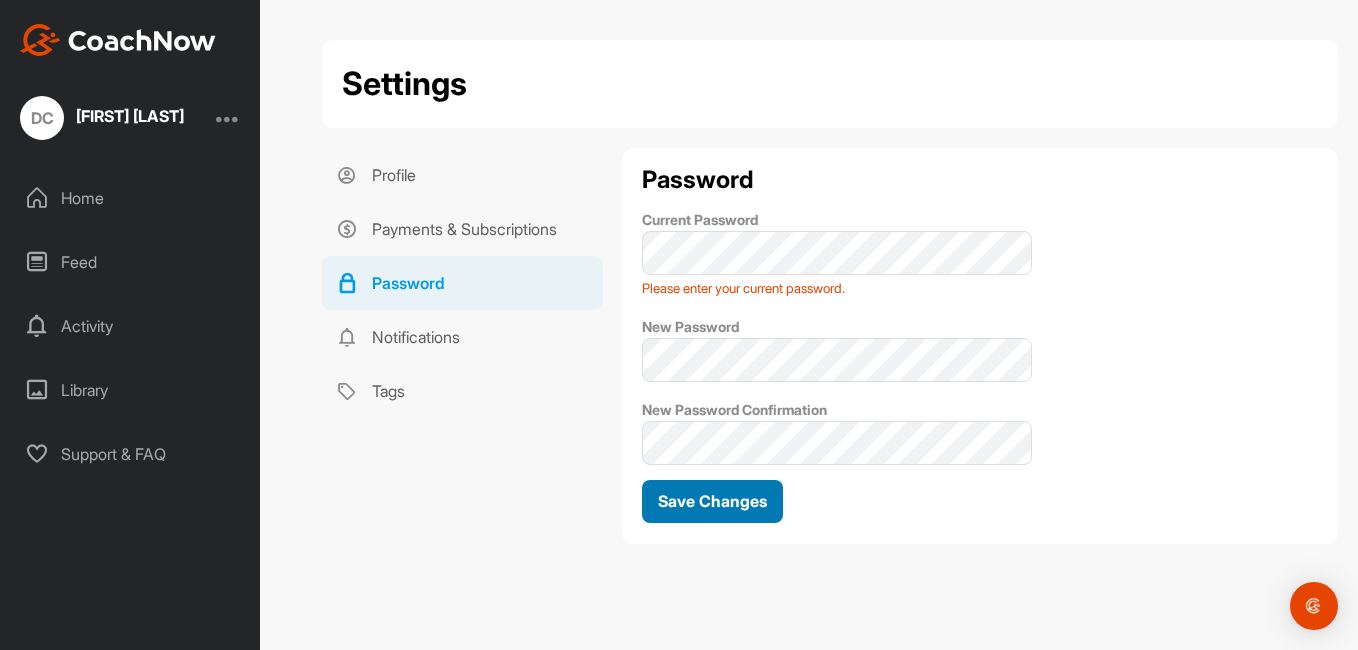 click on "Save Changes" at bounding box center [712, 501] 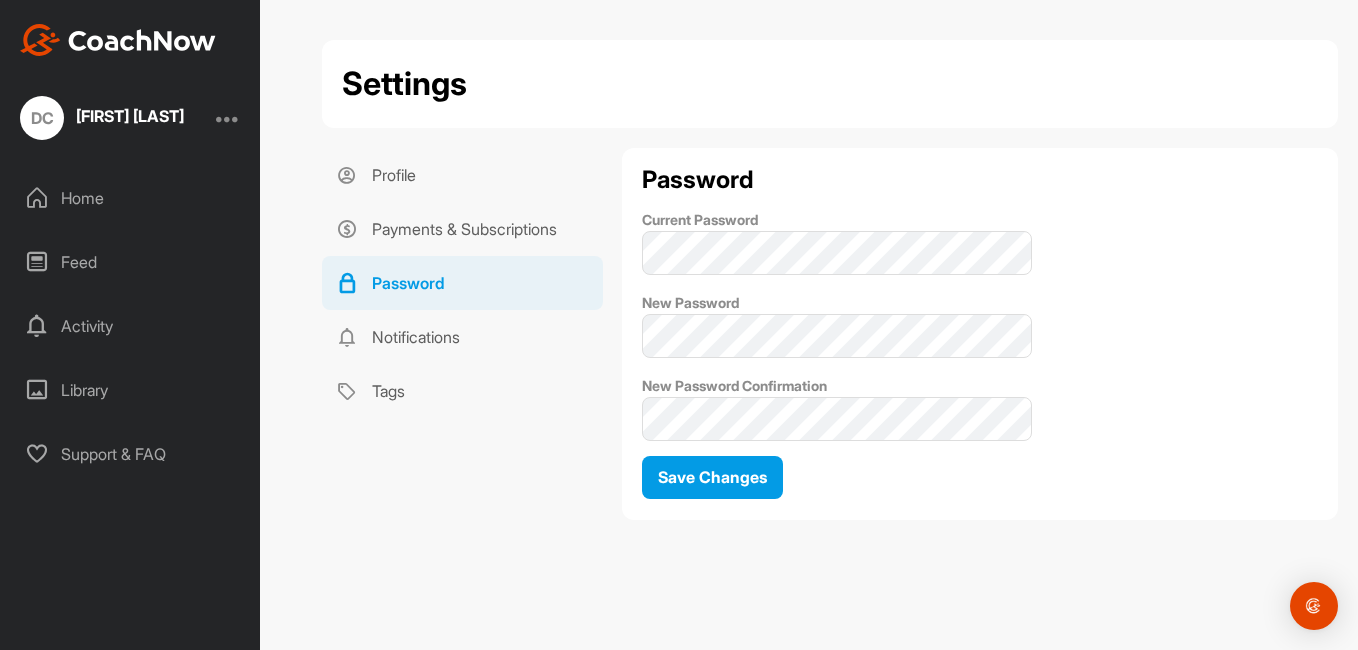click on "DC David Carter" at bounding box center [130, 118] 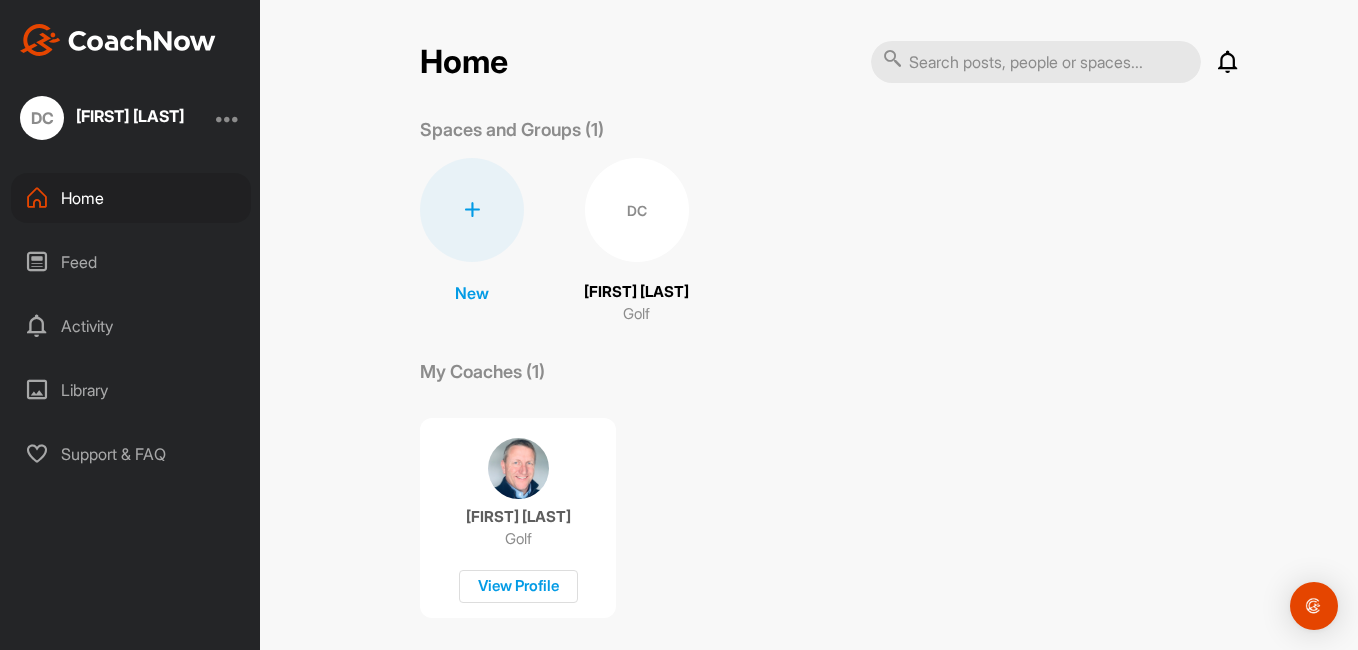 click at bounding box center (228, 118) 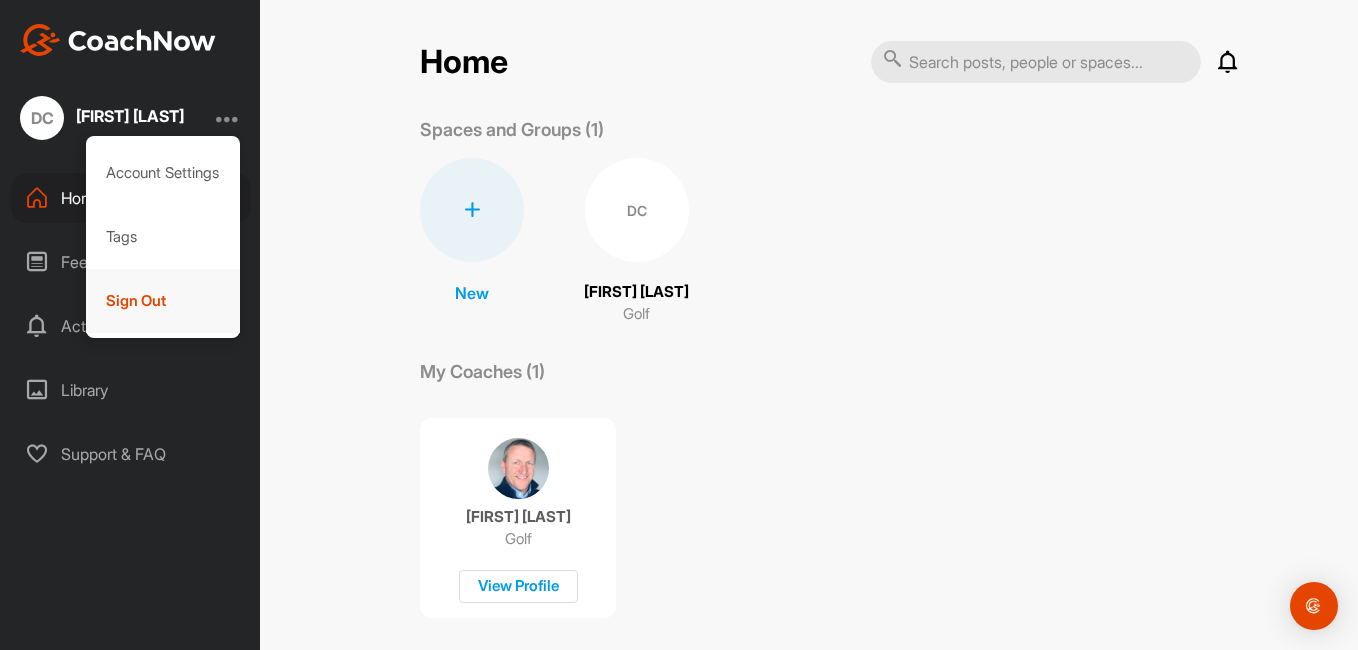 click on "Sign Out" at bounding box center [163, 301] 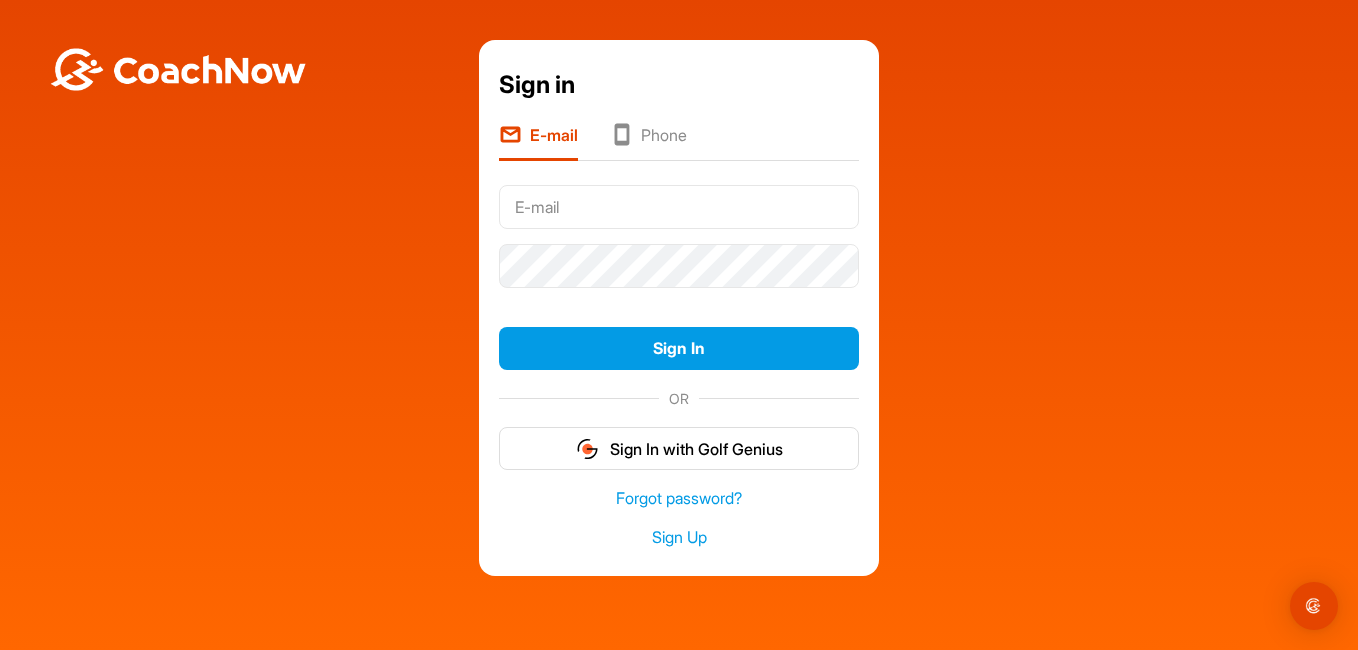type on "[EMAIL]" 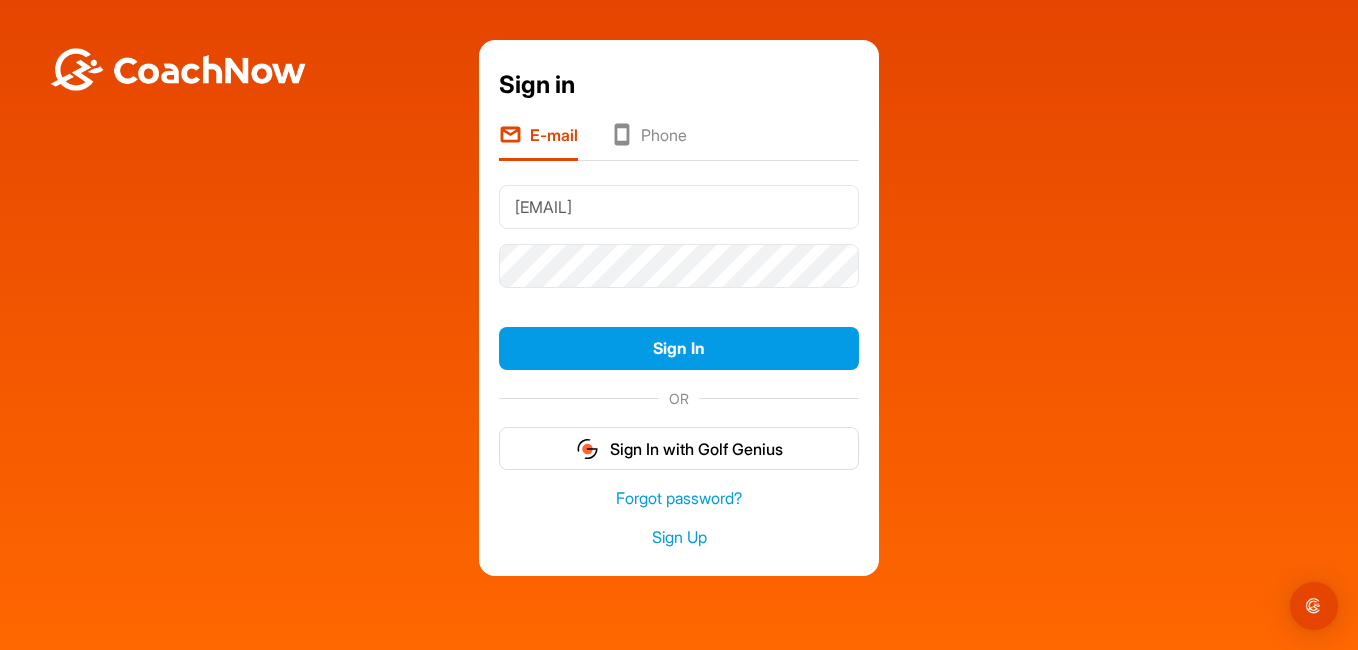 click on "Sign in   E-mail   Phone cartergnb@btinternet.com Sign In OR Sign In with Golf Genius Forgot password? Sign Up" at bounding box center (679, 308) 